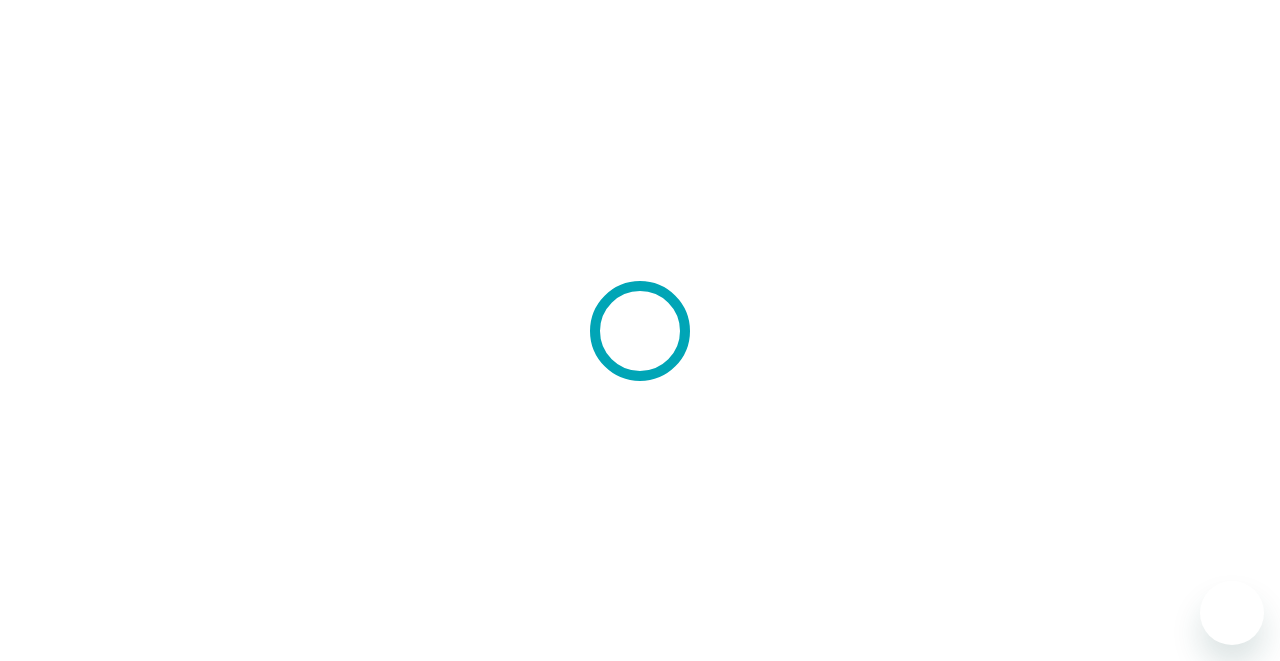 scroll, scrollTop: 0, scrollLeft: 0, axis: both 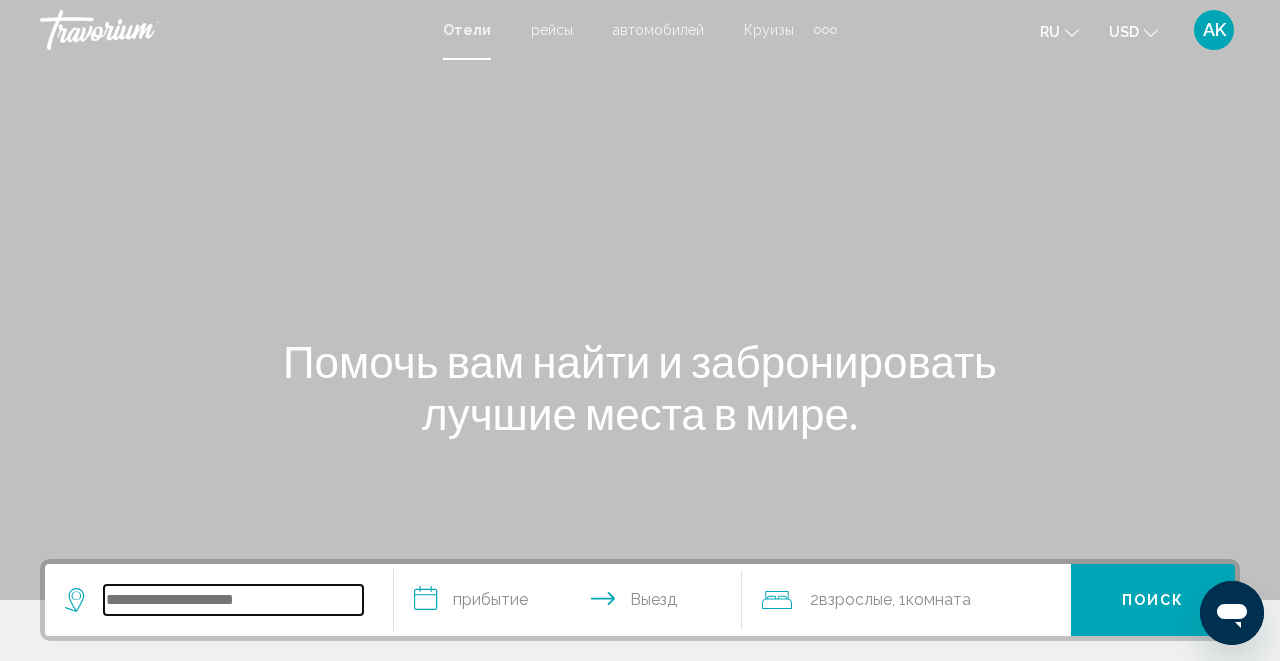 click at bounding box center (233, 600) 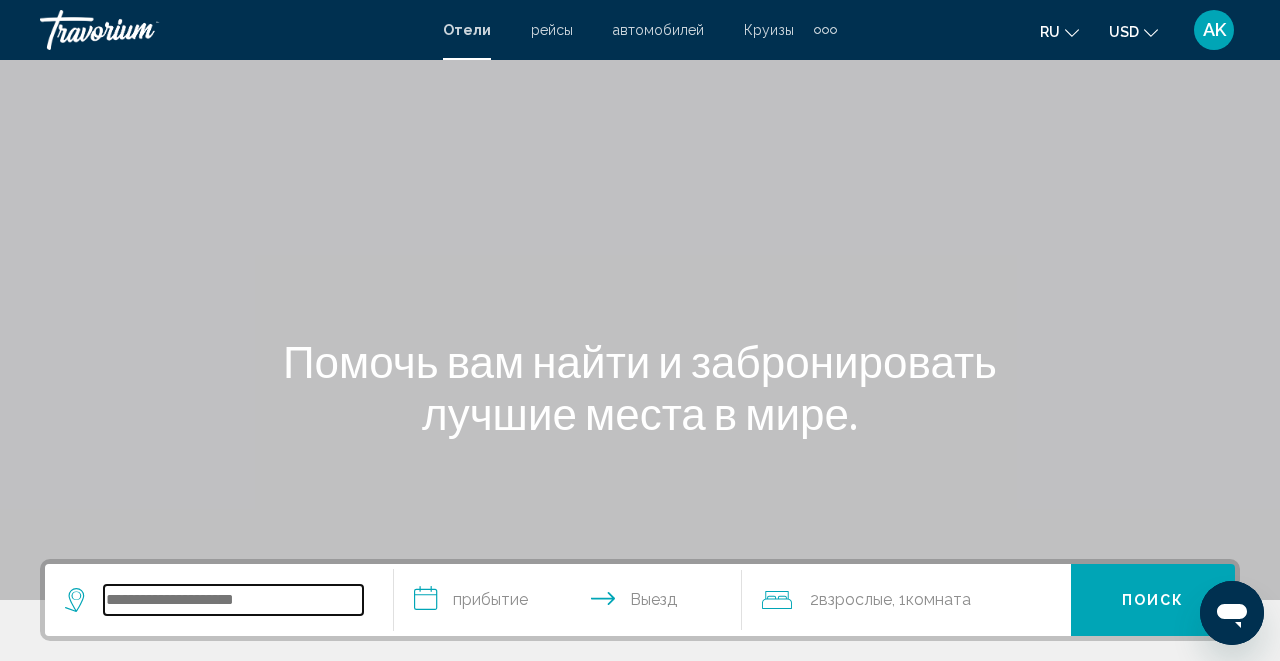 scroll, scrollTop: 494, scrollLeft: 0, axis: vertical 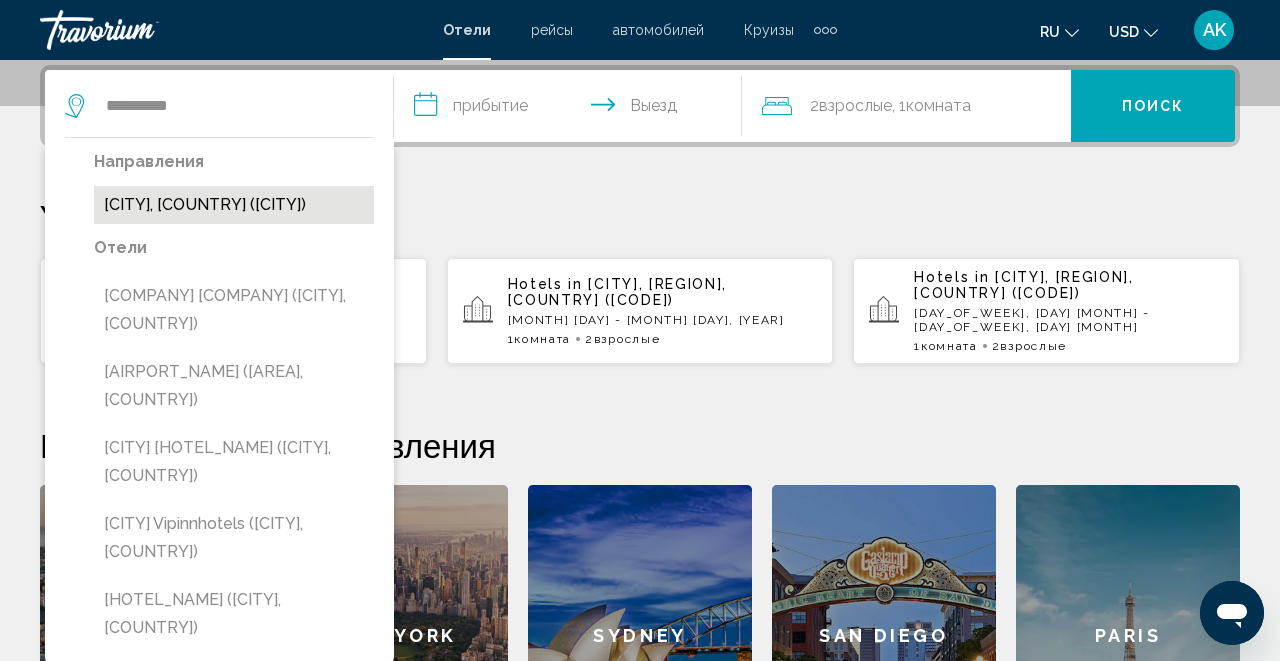 drag, startPoint x: 156, startPoint y: 143, endPoint x: 237, endPoint y: 207, distance: 103.23275 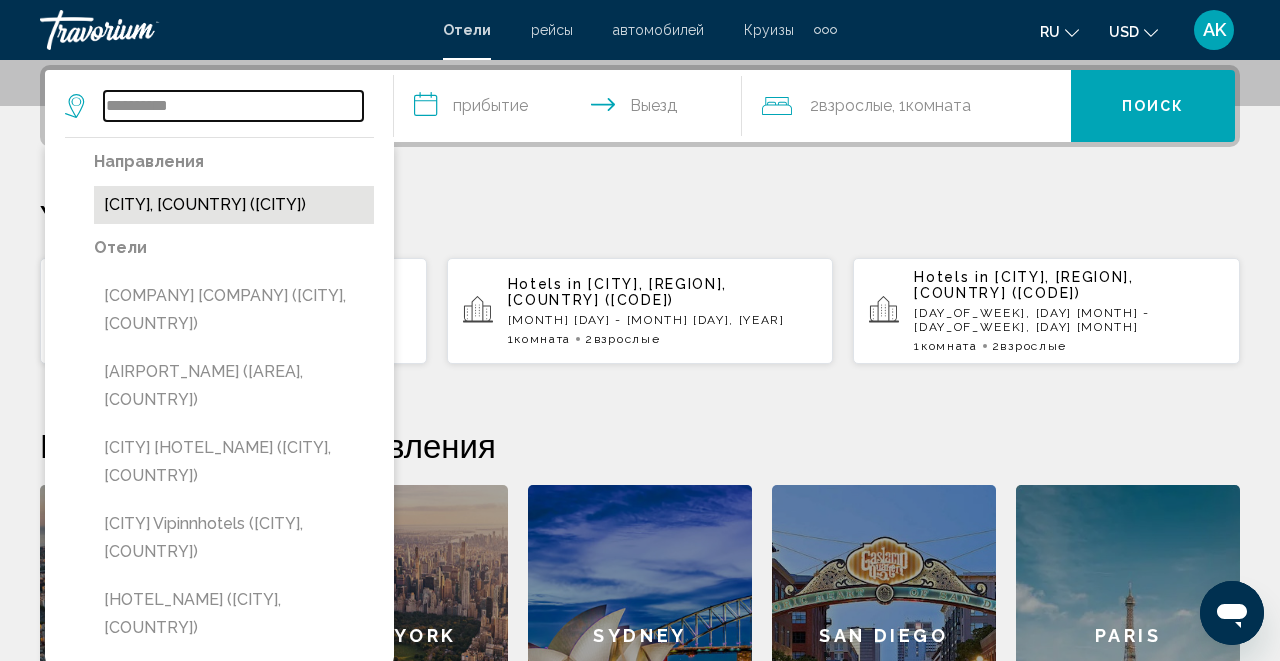 type on "**********" 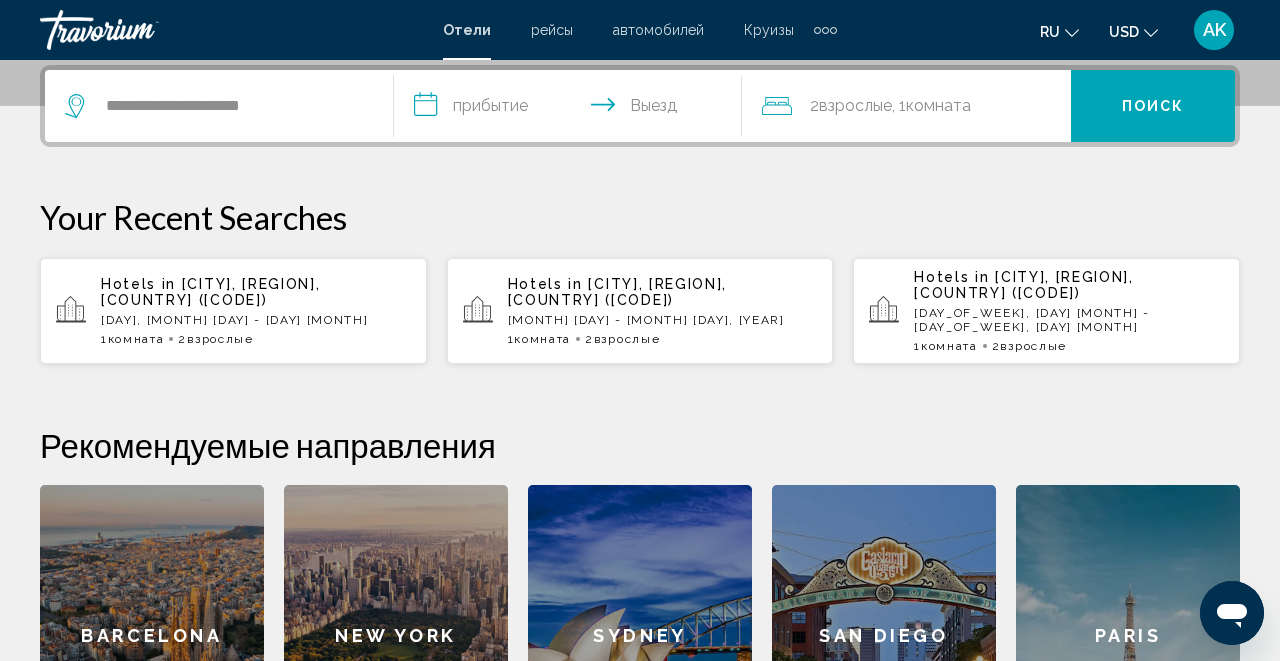 click on "**********" at bounding box center (572, 109) 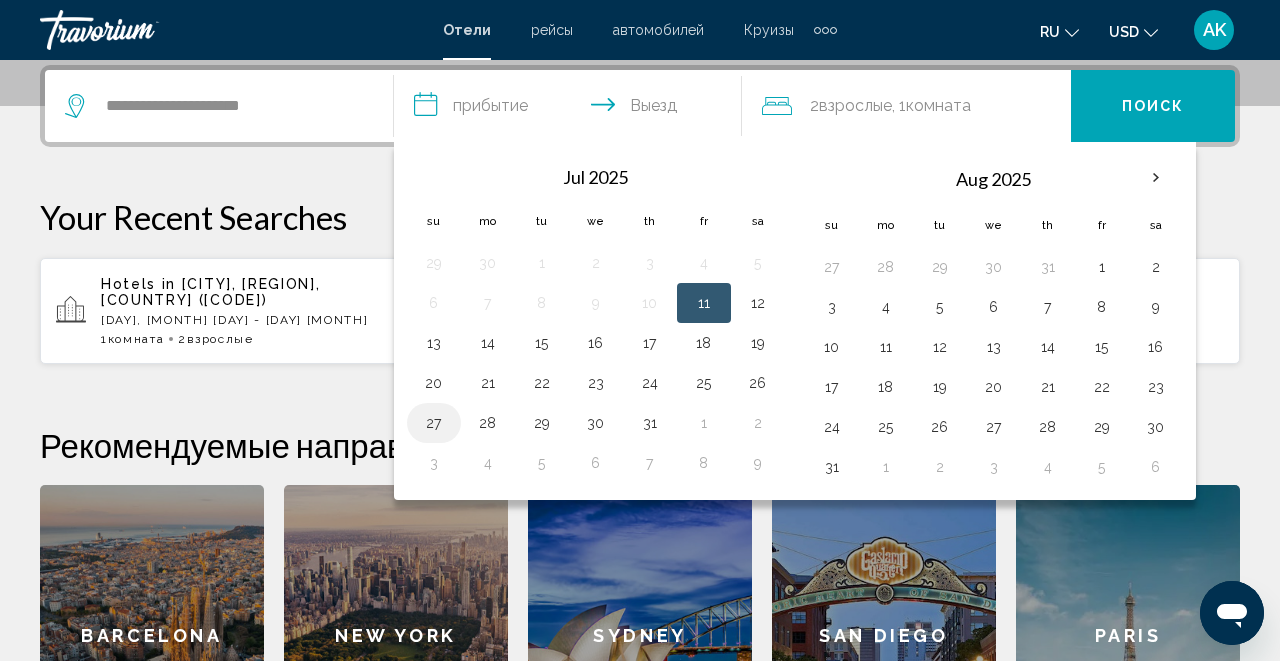click on "27" at bounding box center [434, 423] 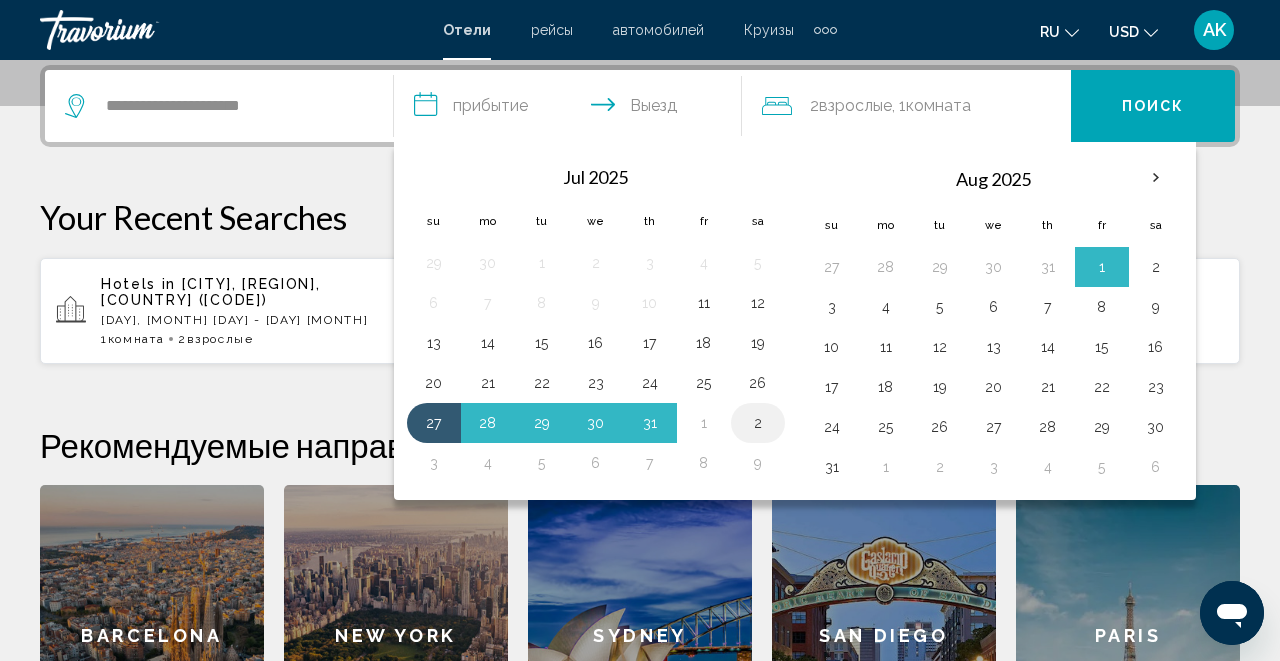 click on "2" at bounding box center (758, 423) 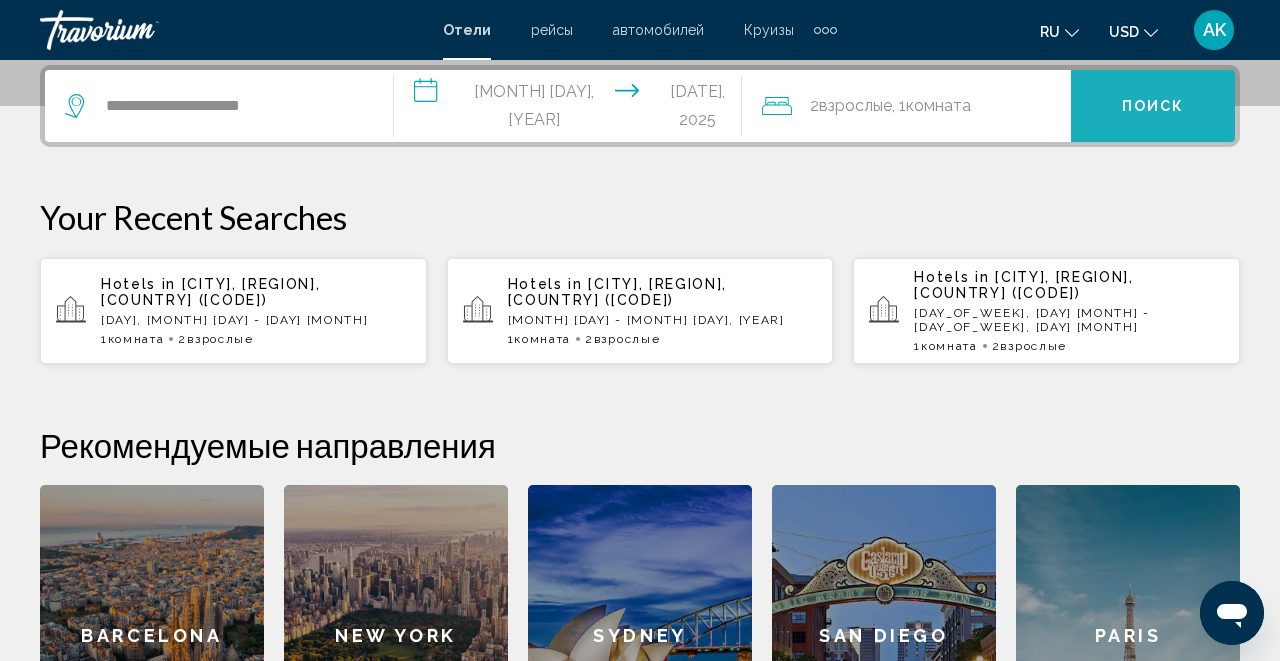click on "Поиск" at bounding box center (1153, 106) 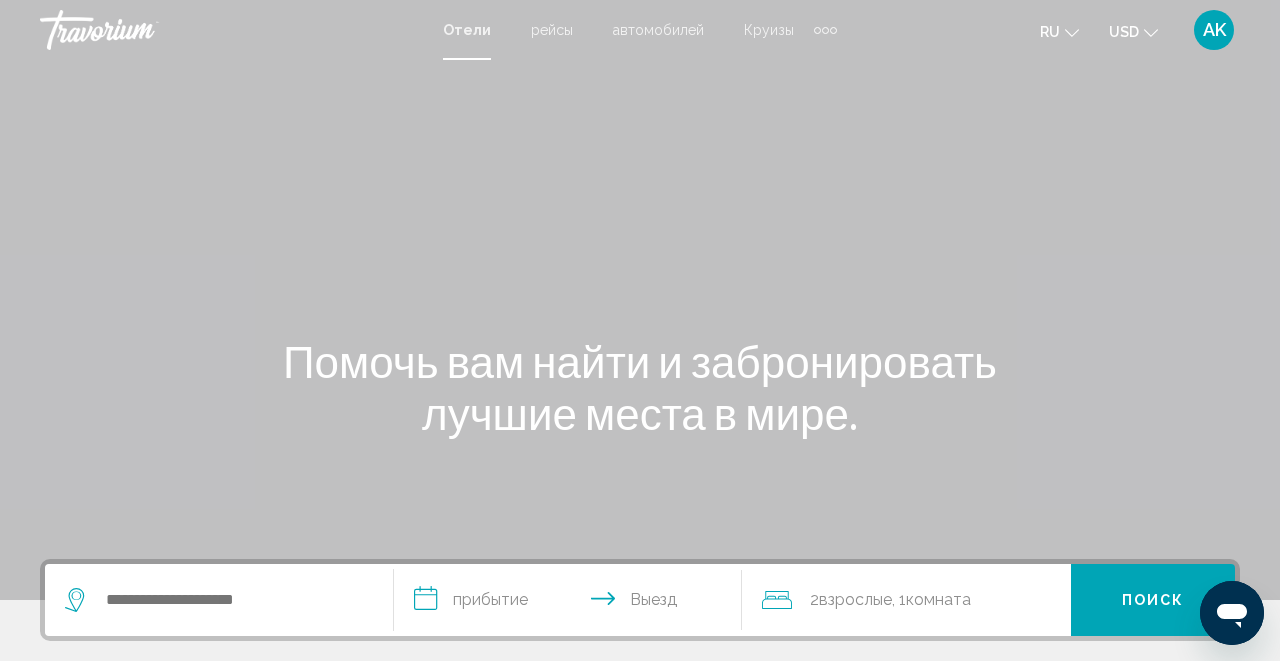 scroll, scrollTop: 0, scrollLeft: 0, axis: both 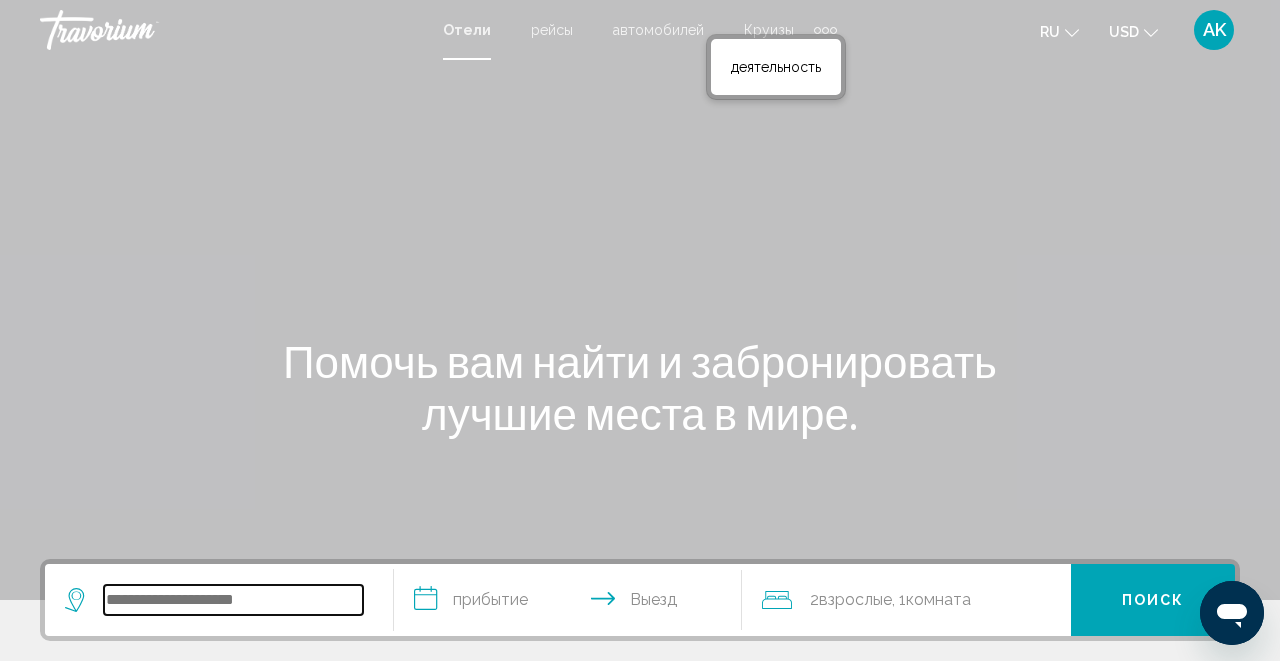 click at bounding box center (233, 600) 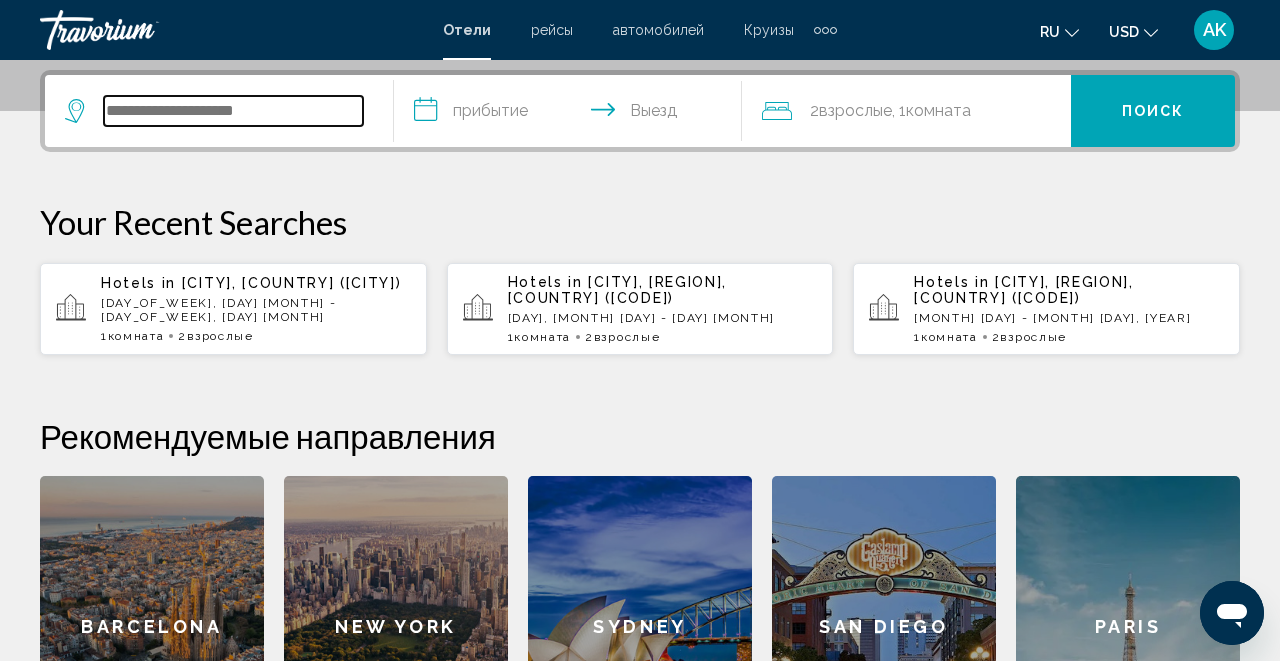 scroll, scrollTop: 494, scrollLeft: 0, axis: vertical 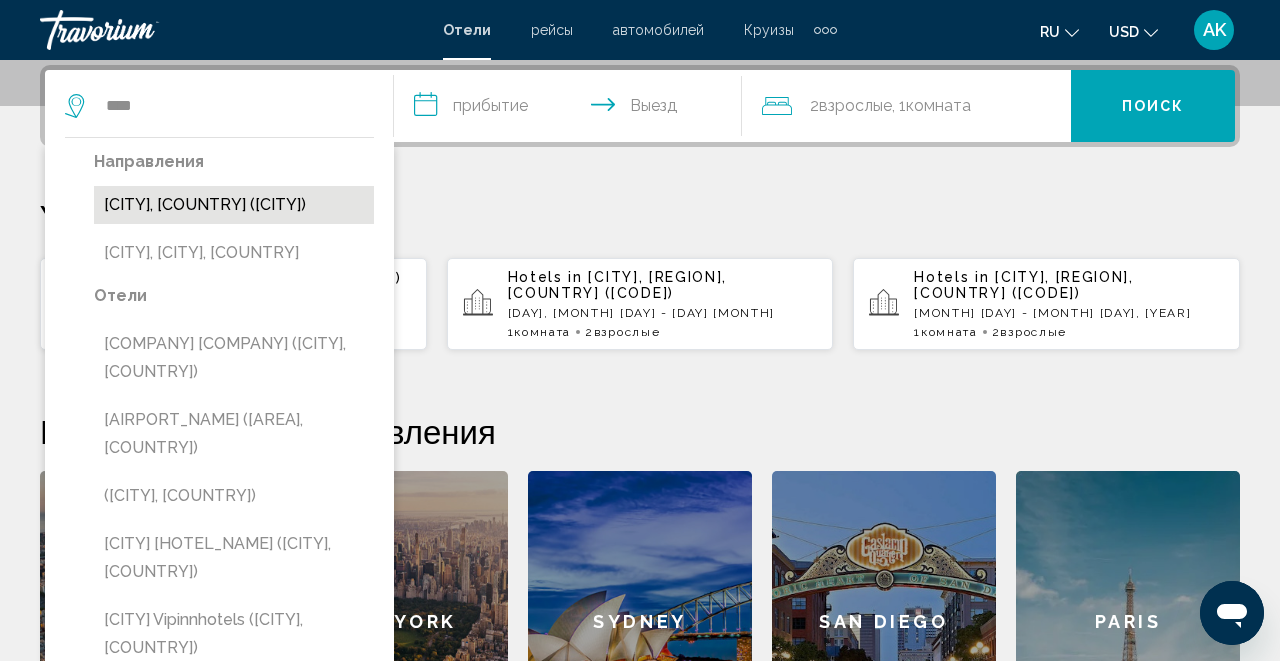 click on "[CITY], [COUNTRY] ([CITY])" at bounding box center [234, 205] 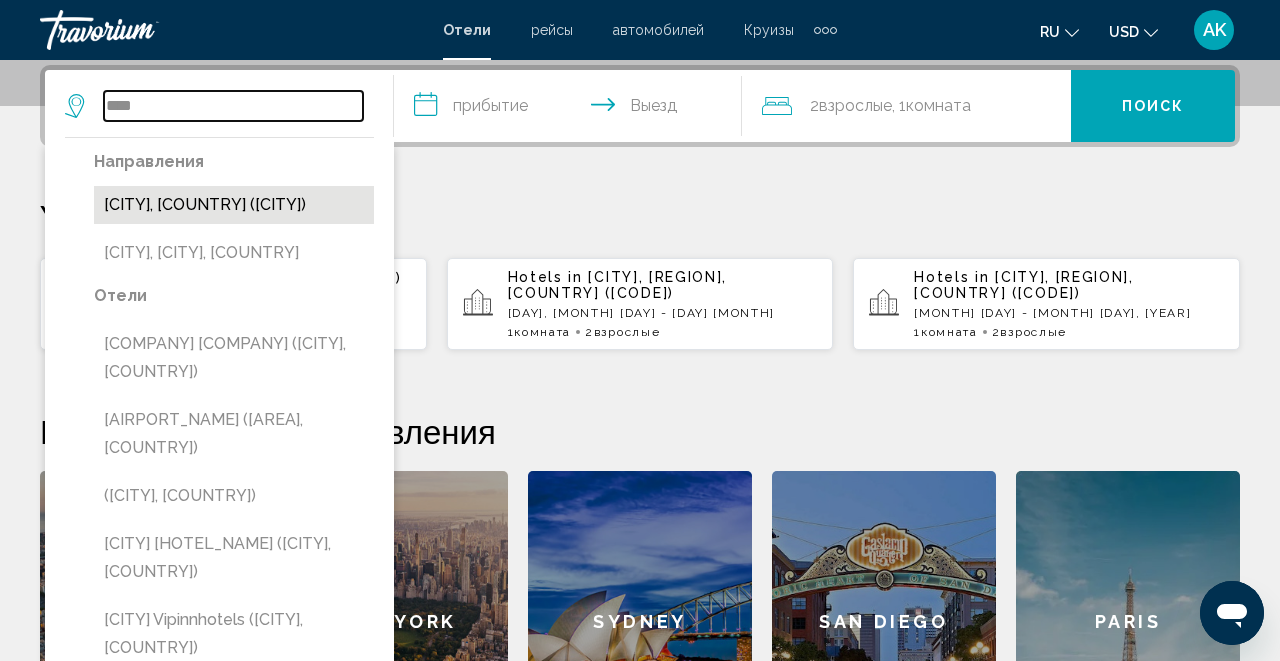 type on "**********" 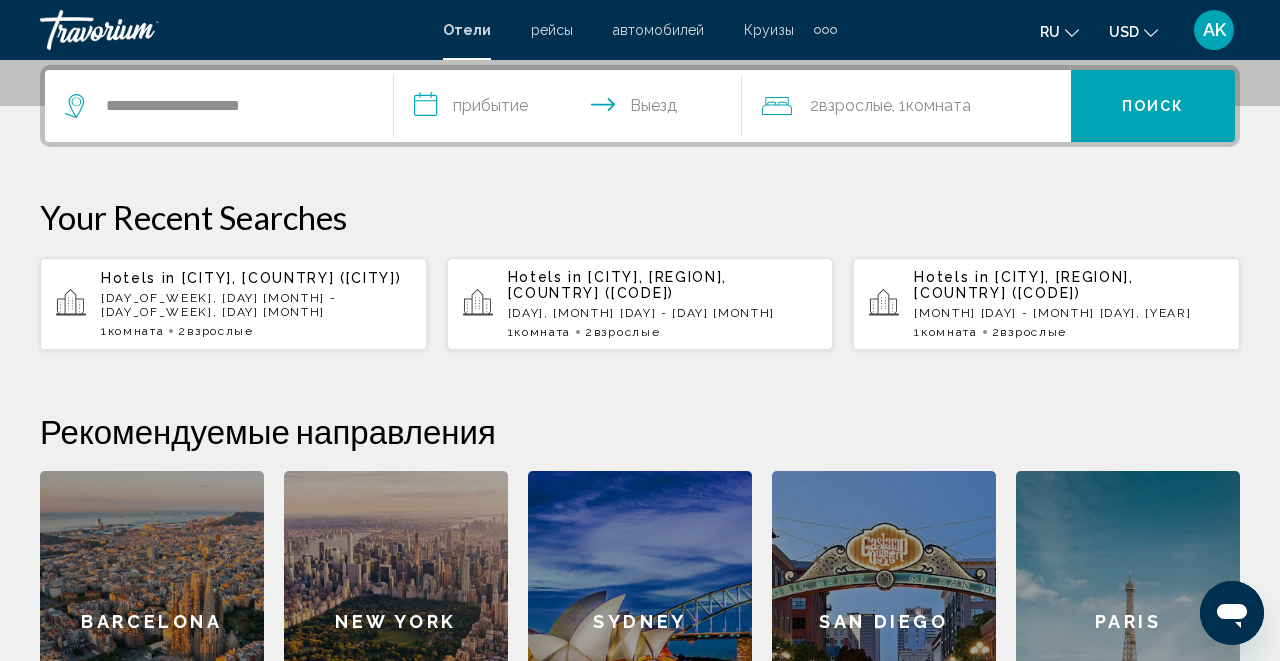 click on "**********" at bounding box center [572, 109] 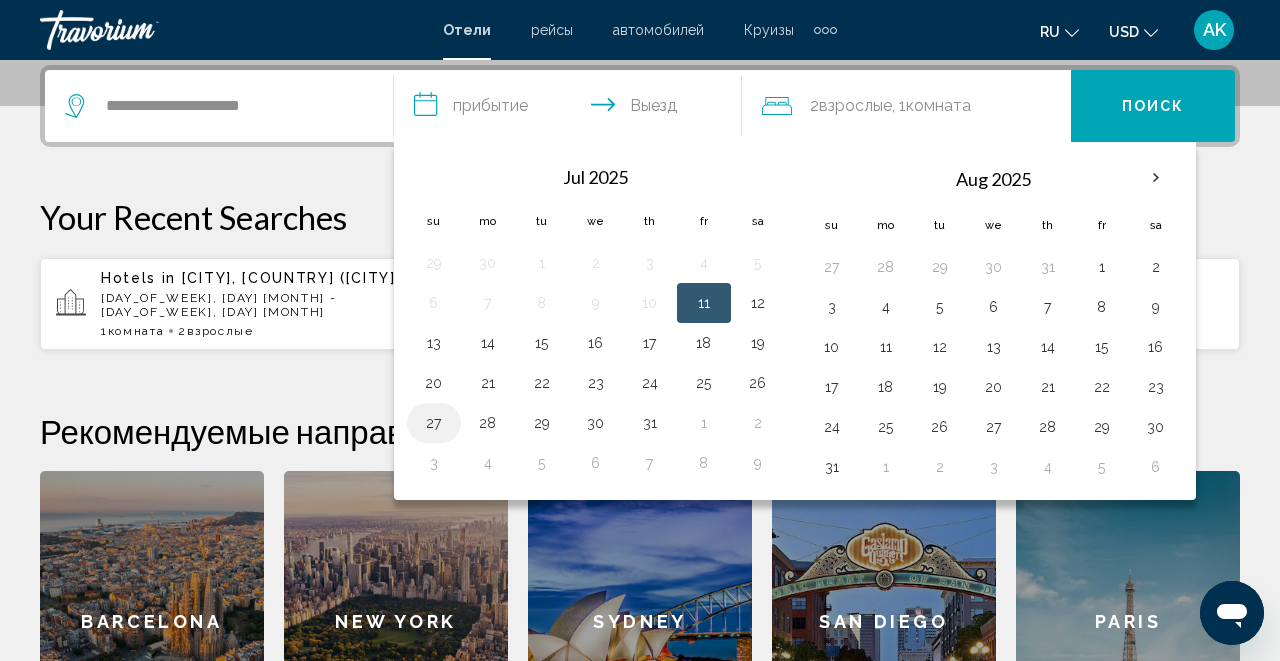 click on "27" at bounding box center (434, 423) 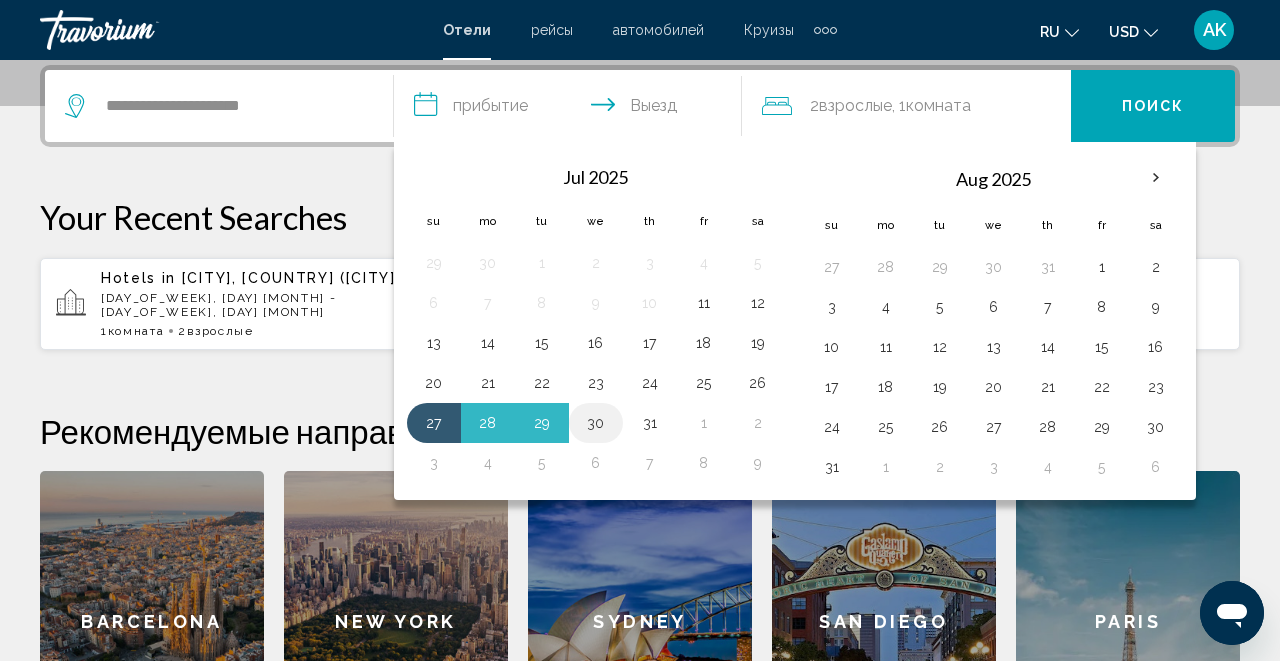 click on "30" at bounding box center [596, 423] 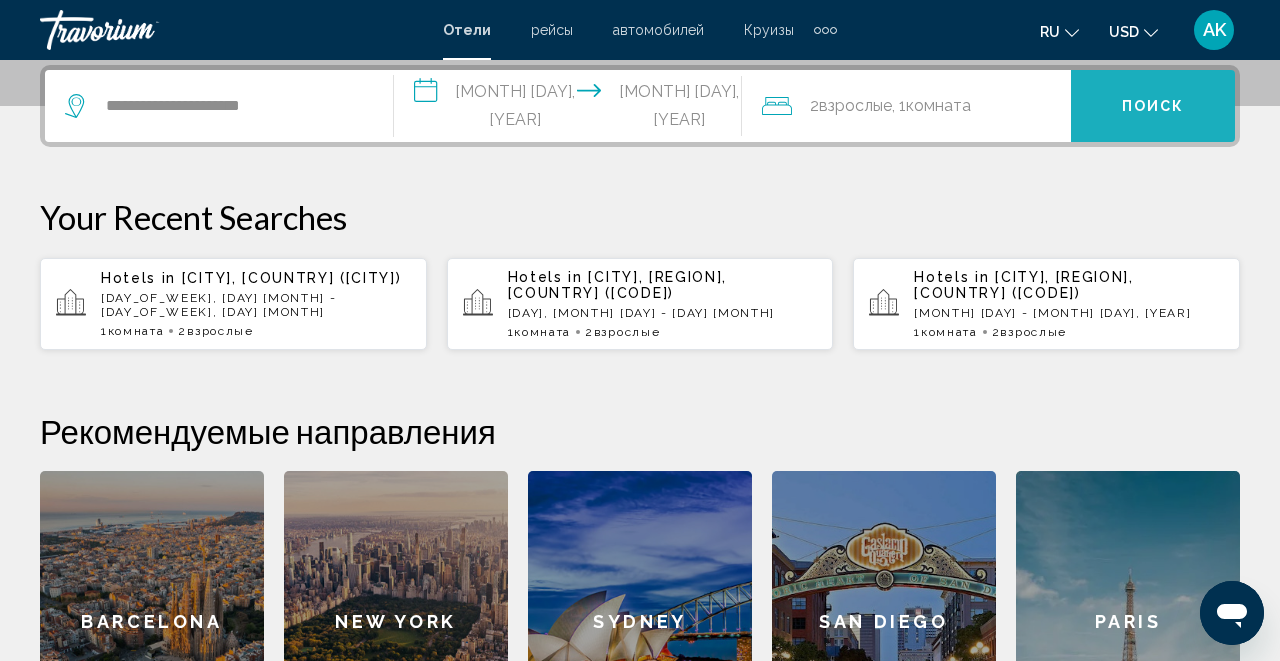 click on "Поиск" at bounding box center (1153, 106) 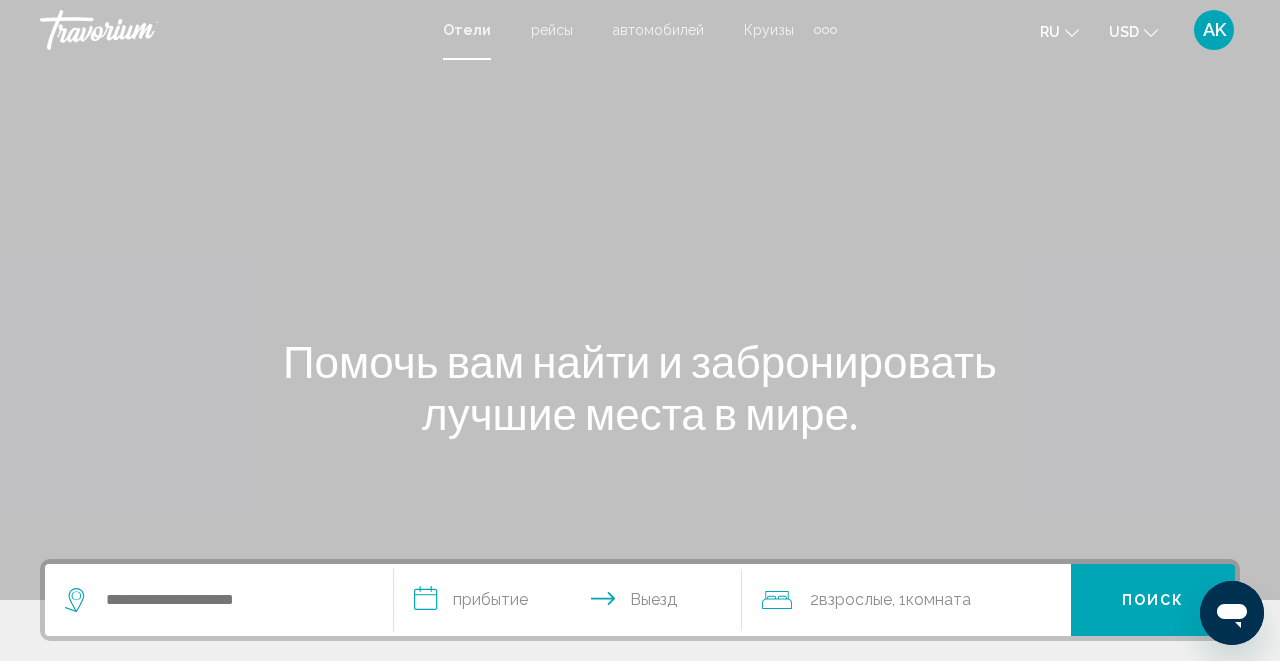 scroll, scrollTop: 0, scrollLeft: 0, axis: both 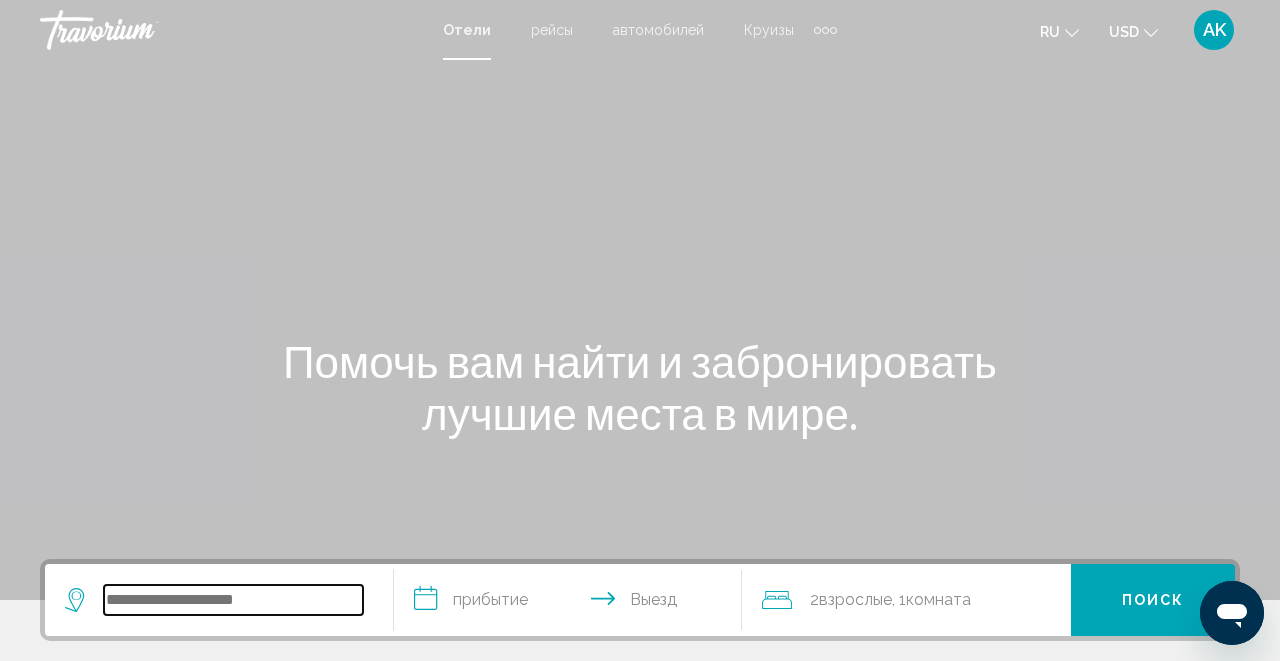 click at bounding box center (233, 600) 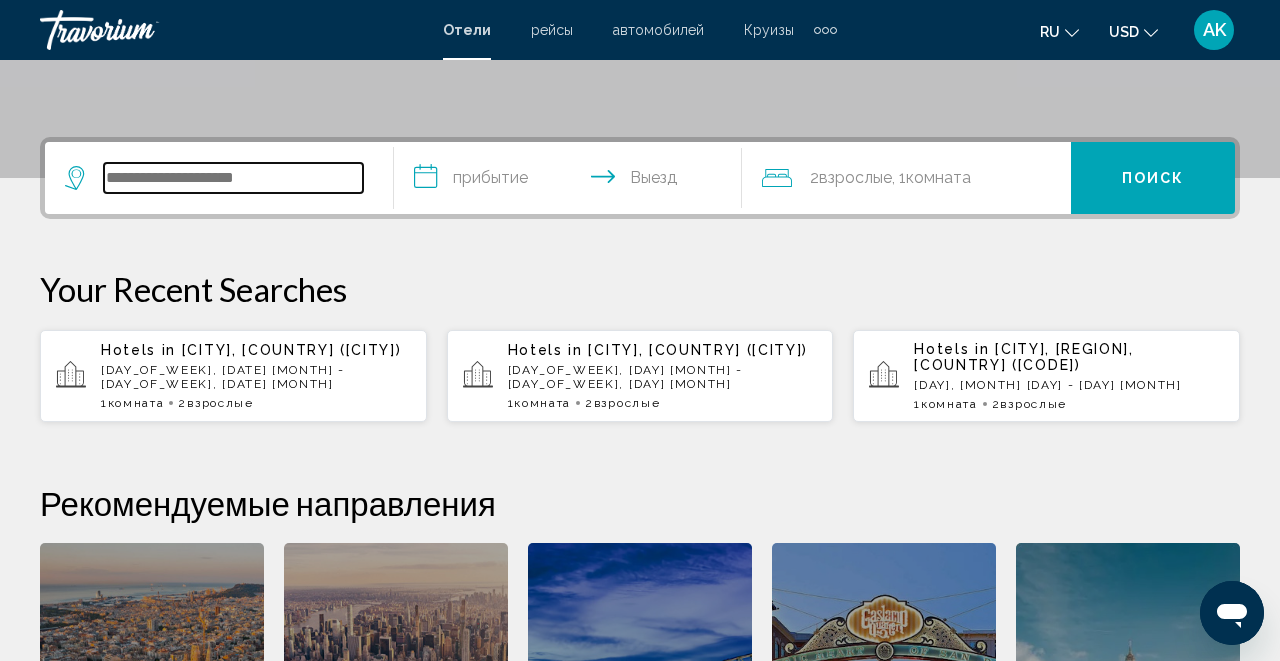 scroll, scrollTop: 494, scrollLeft: 0, axis: vertical 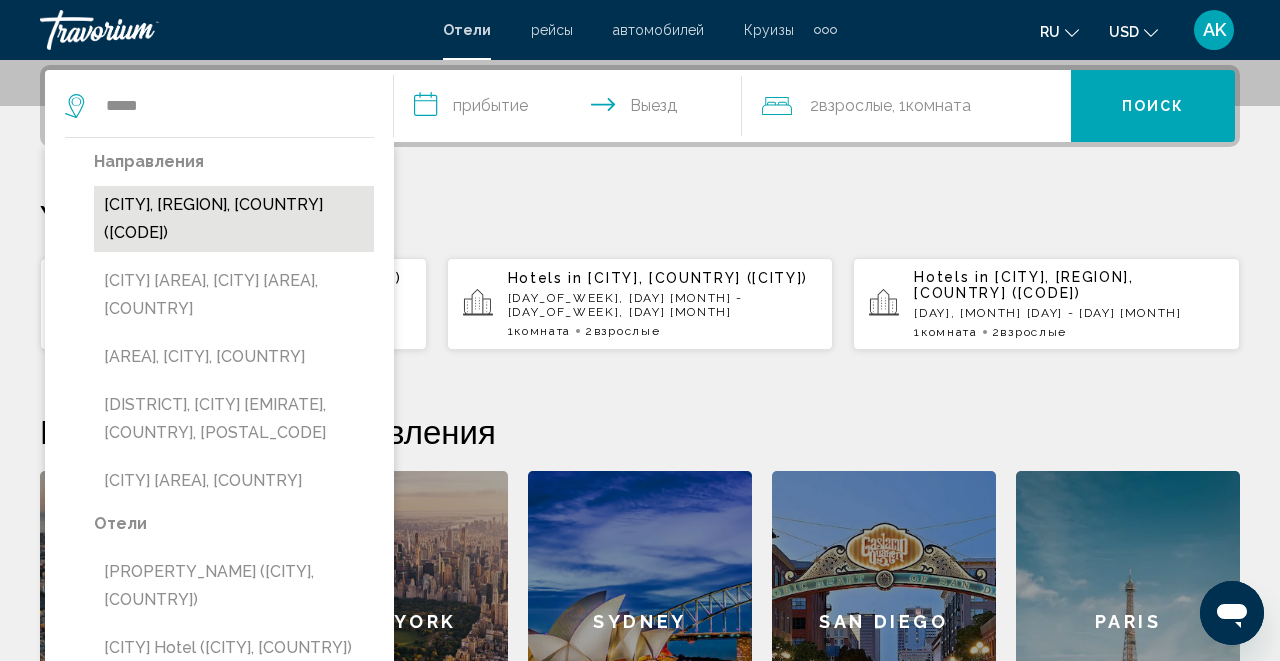 drag, startPoint x: 120, startPoint y: 358, endPoint x: 254, endPoint y: 220, distance: 192.35384 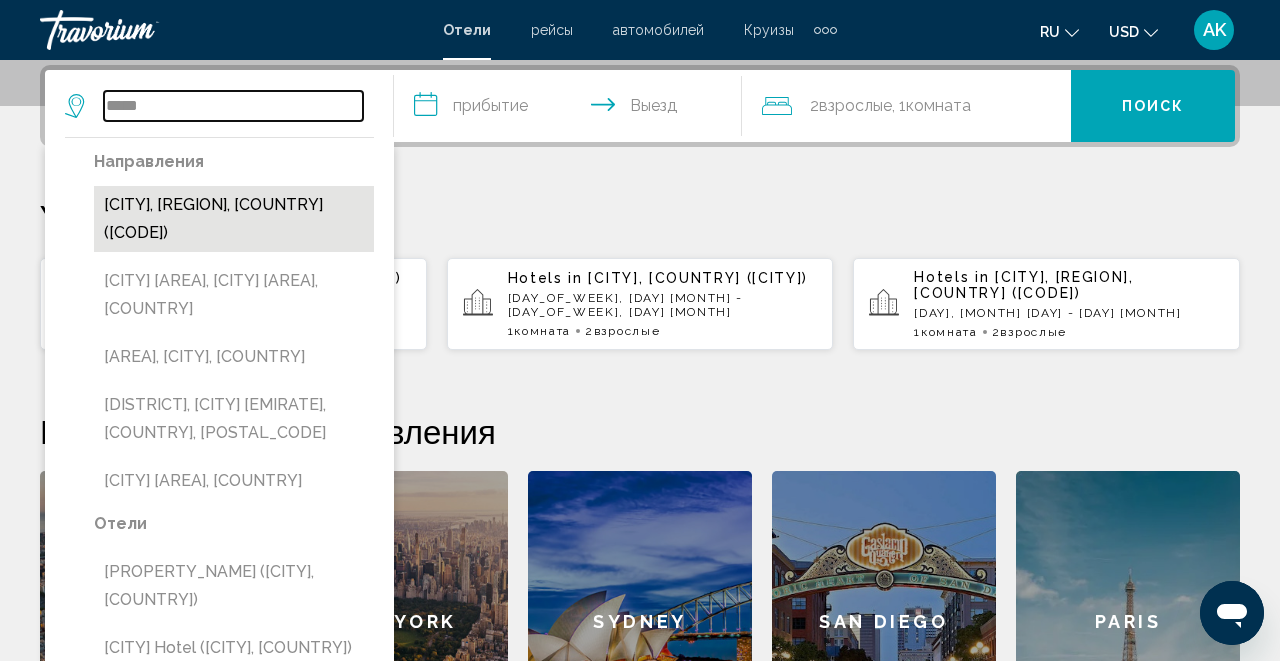 type on "**********" 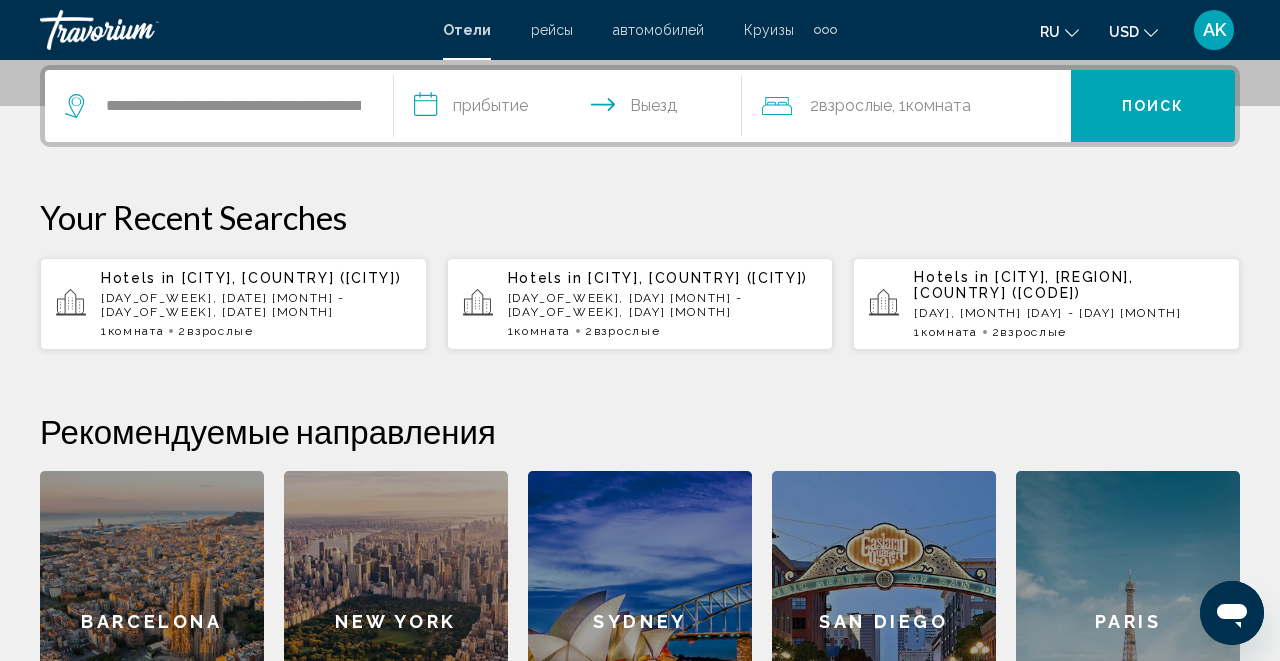 click on "**********" at bounding box center (572, 109) 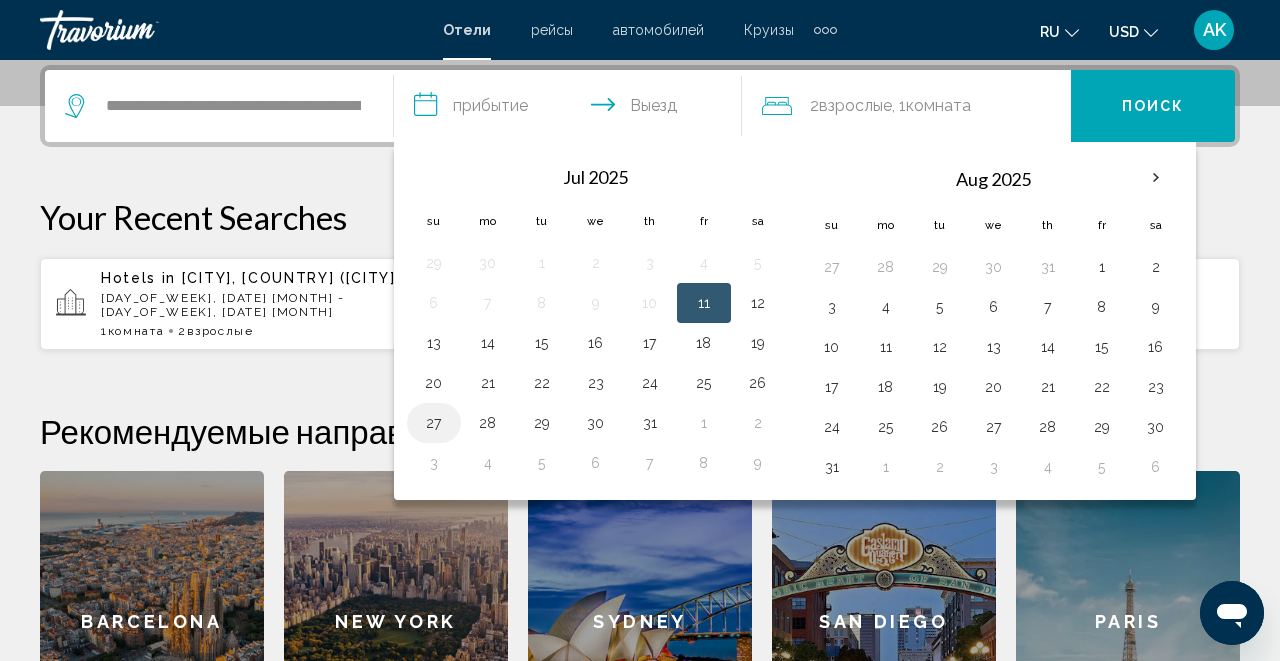 click on "27" at bounding box center (434, 423) 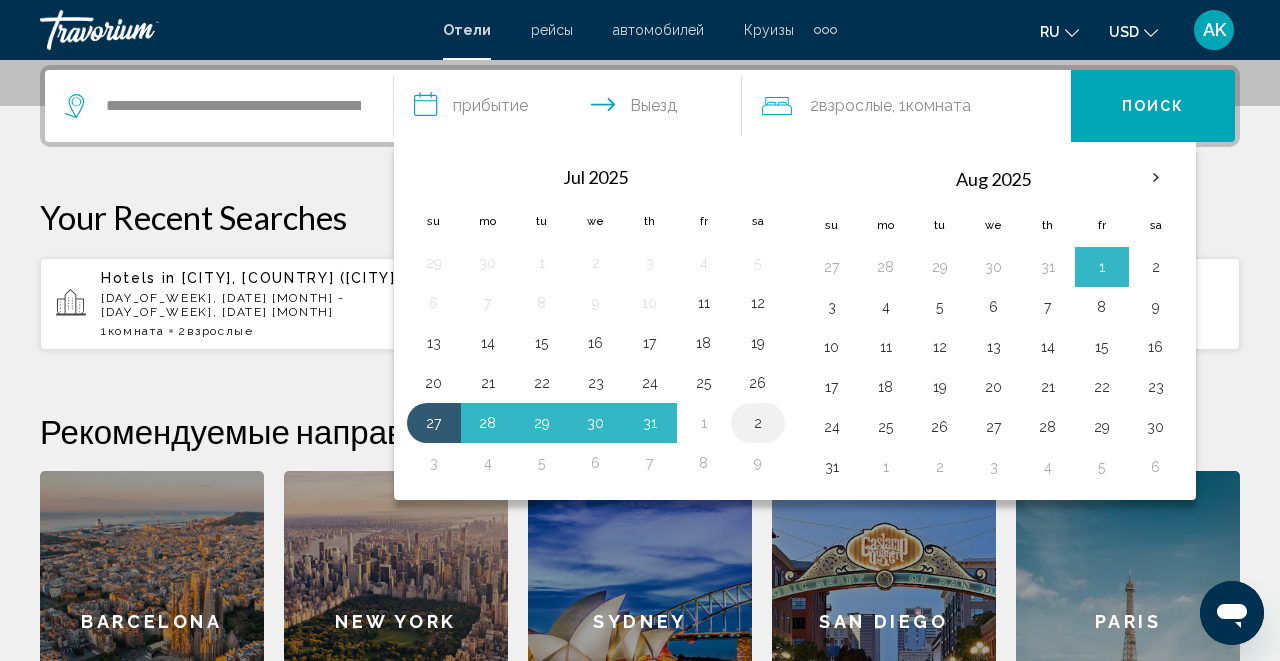 click on "2" at bounding box center [758, 423] 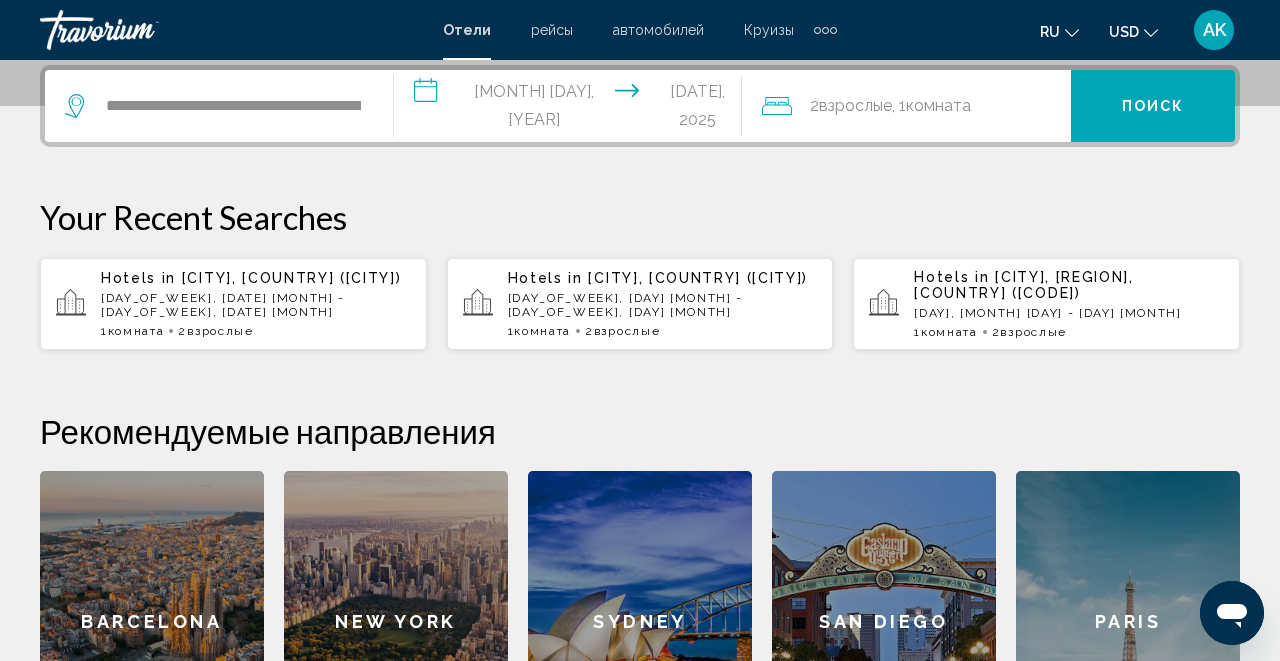 click on "Поиск" at bounding box center [1153, 106] 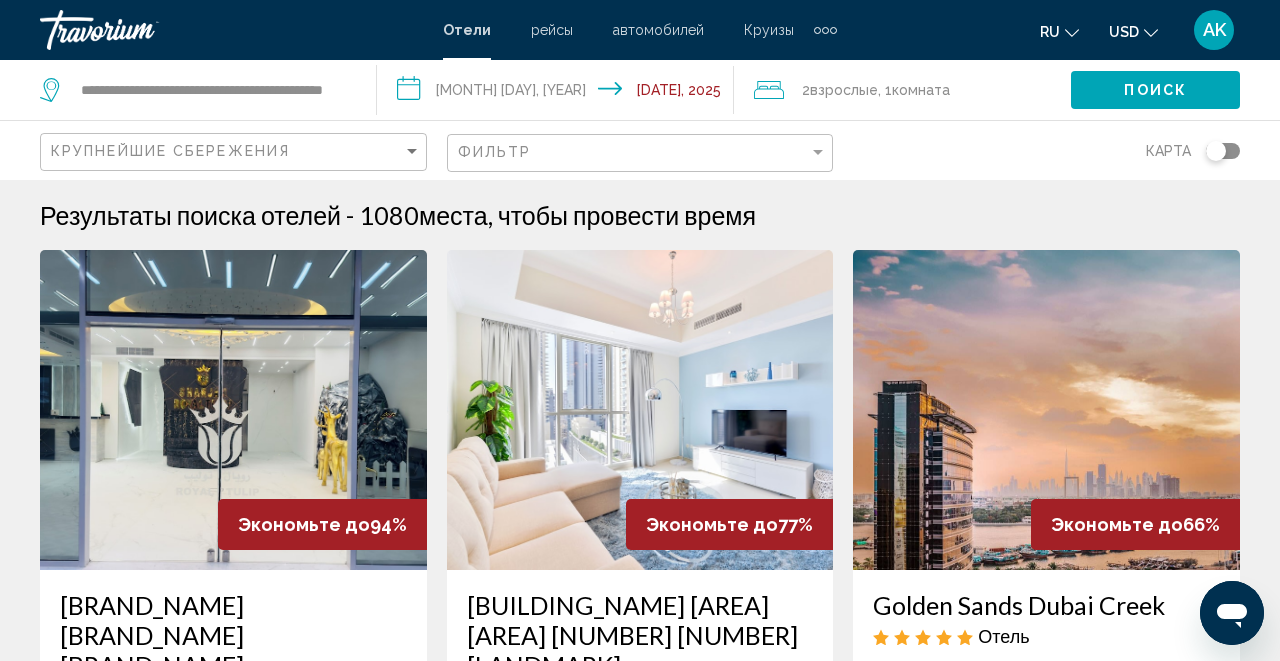 scroll, scrollTop: 0, scrollLeft: 0, axis: both 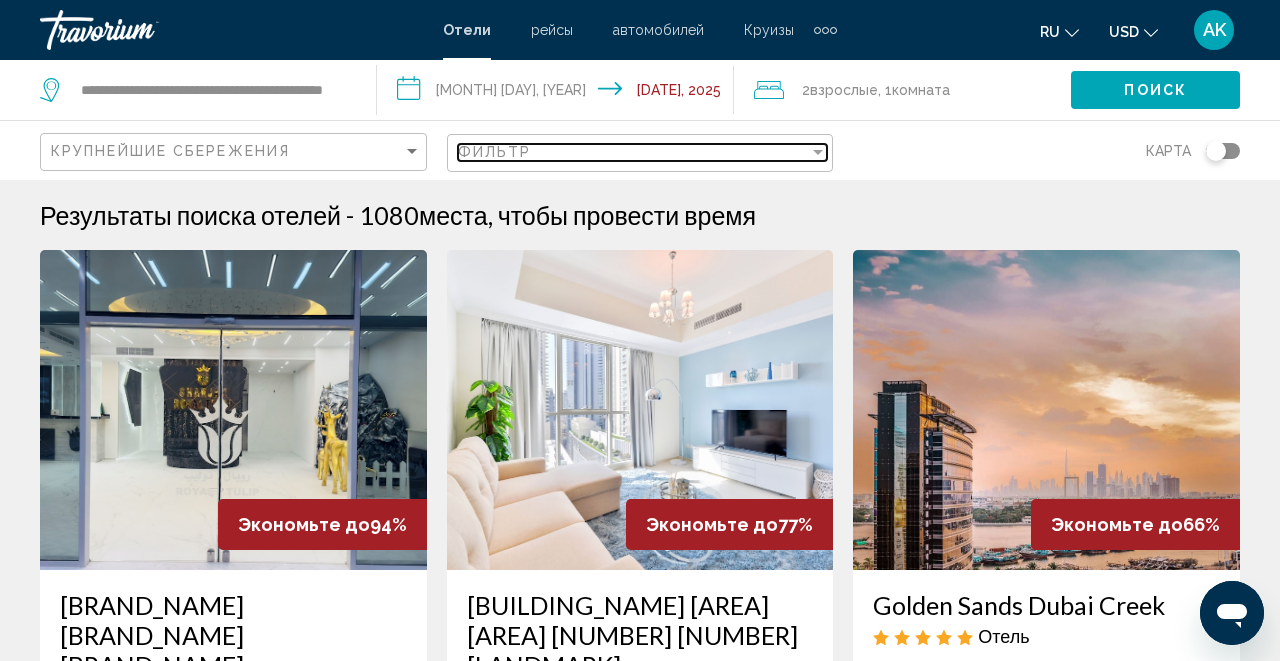click on "Фильтр" at bounding box center (634, 152) 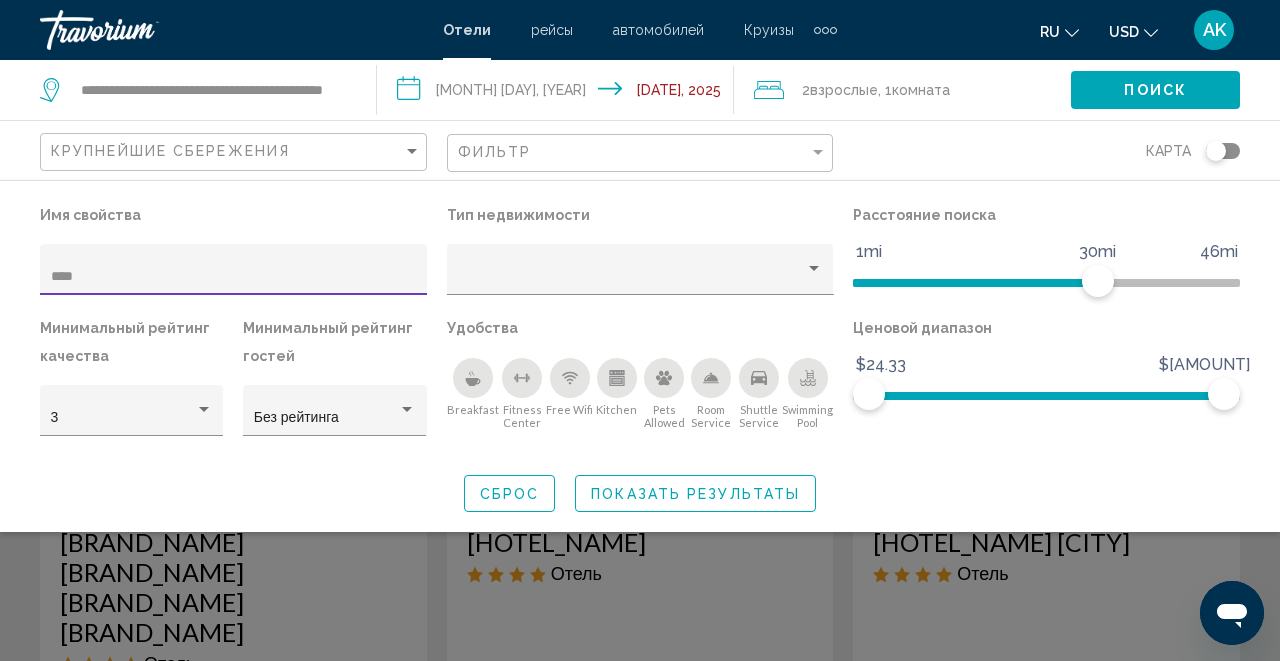 scroll, scrollTop: 64, scrollLeft: 0, axis: vertical 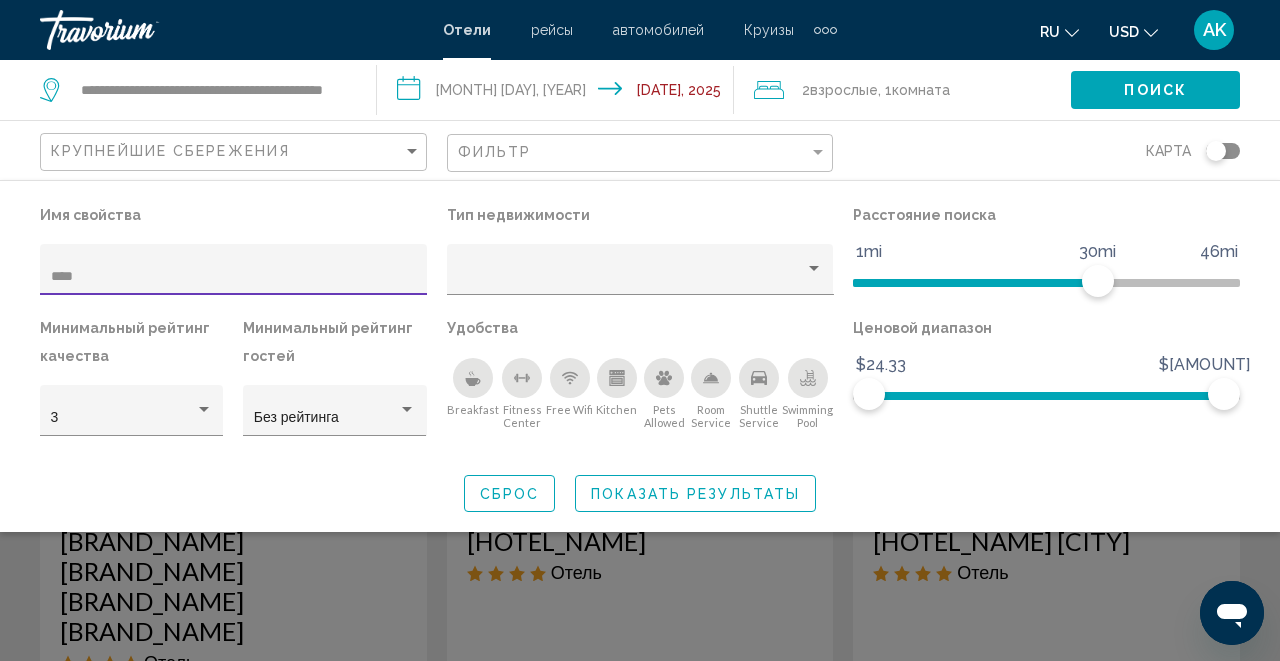 type on "****" 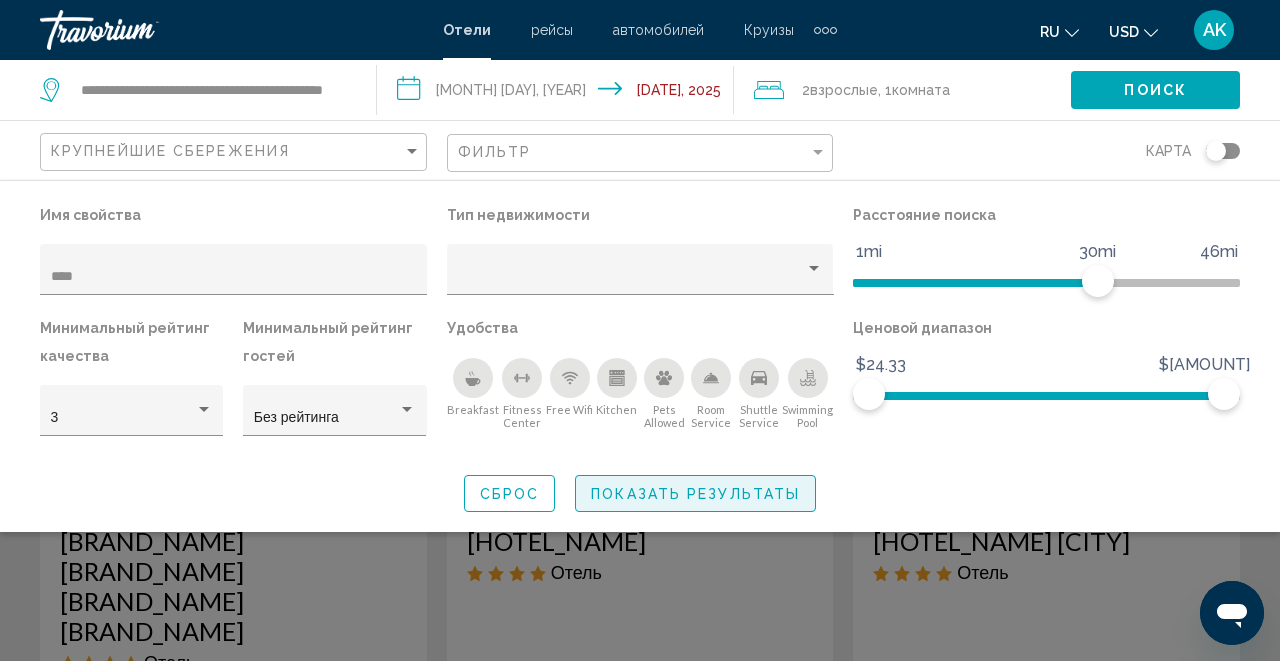 click on "Показать результаты" 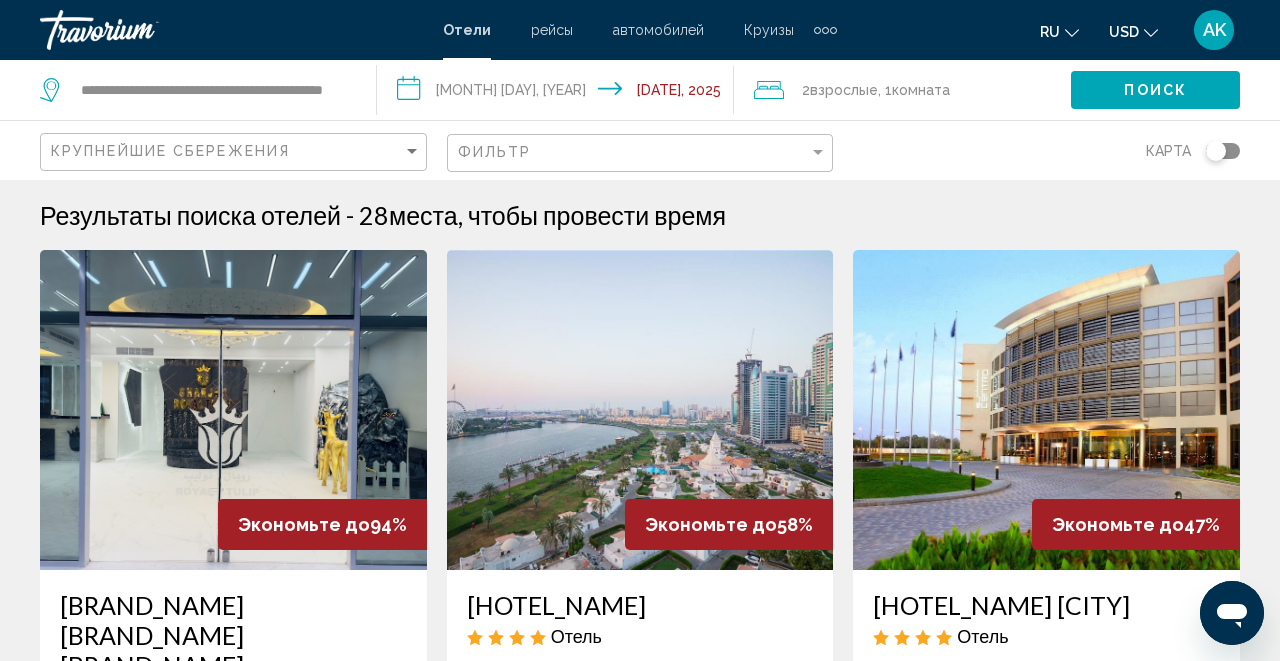scroll, scrollTop: 0, scrollLeft: 0, axis: both 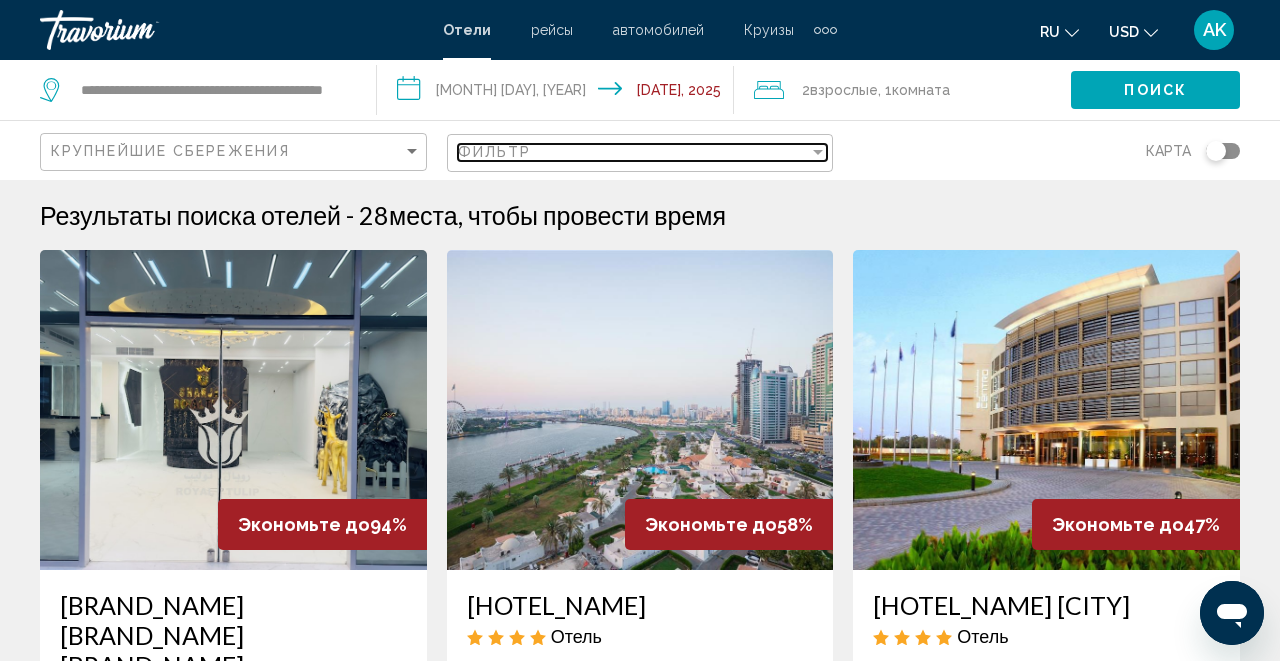click on "Фильтр" at bounding box center [634, 152] 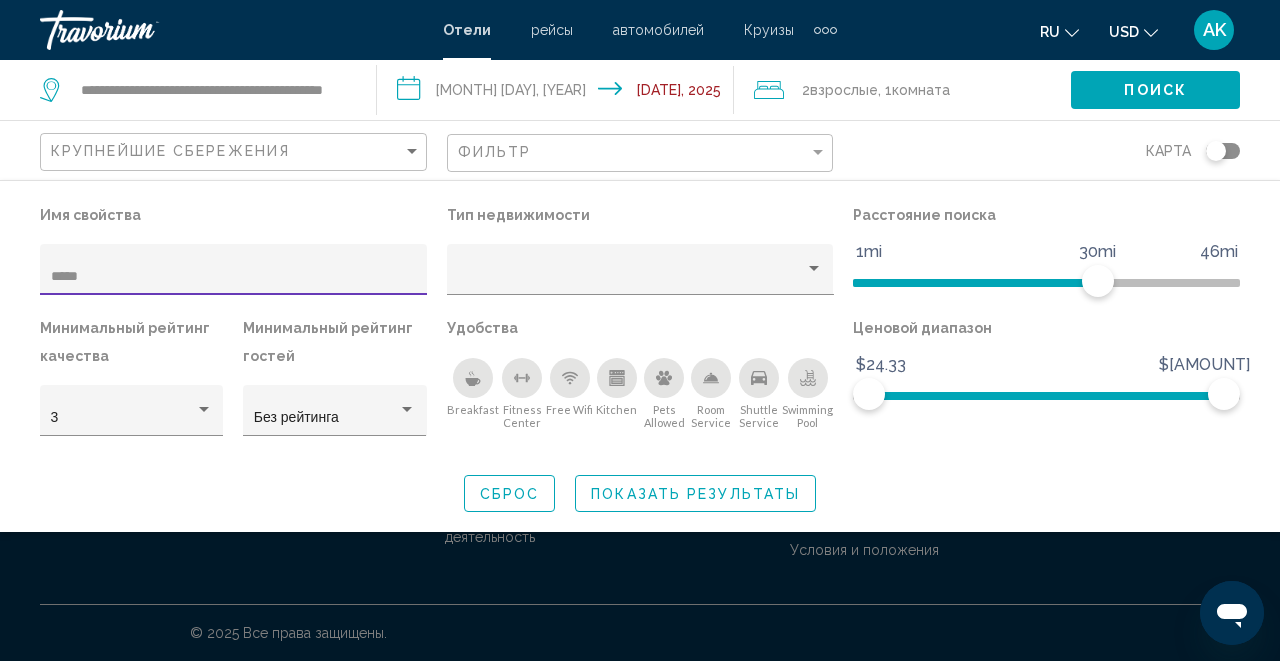type on "****" 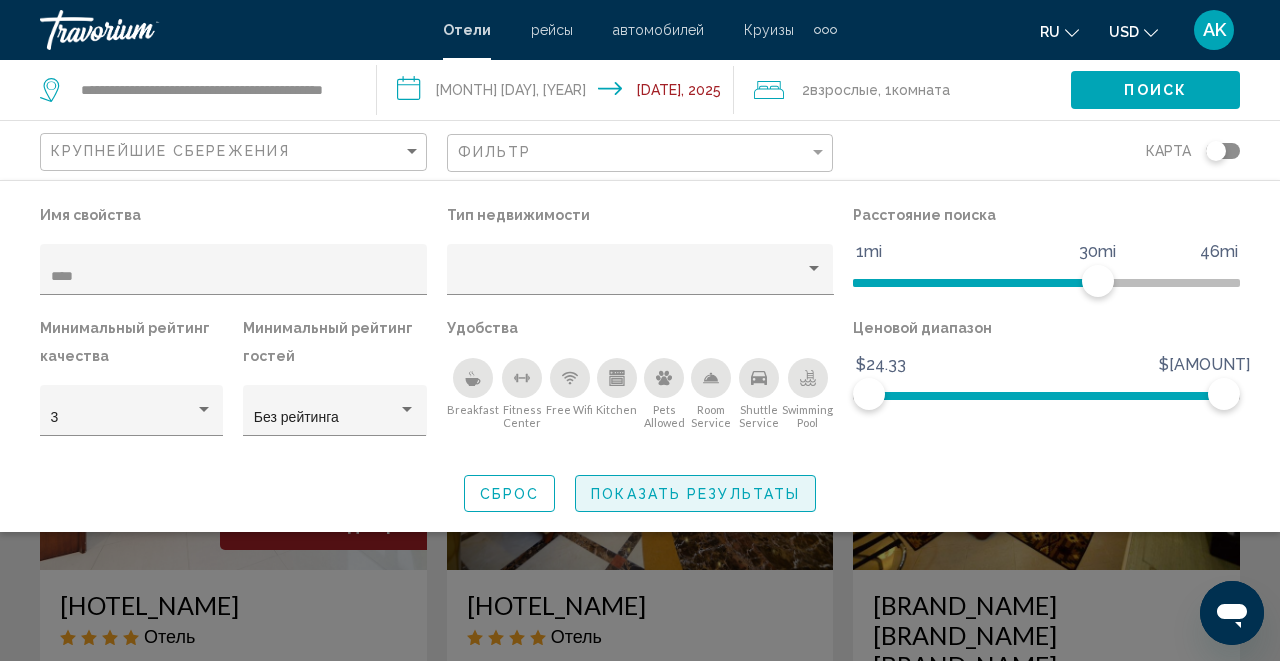 click on "Показать результаты" 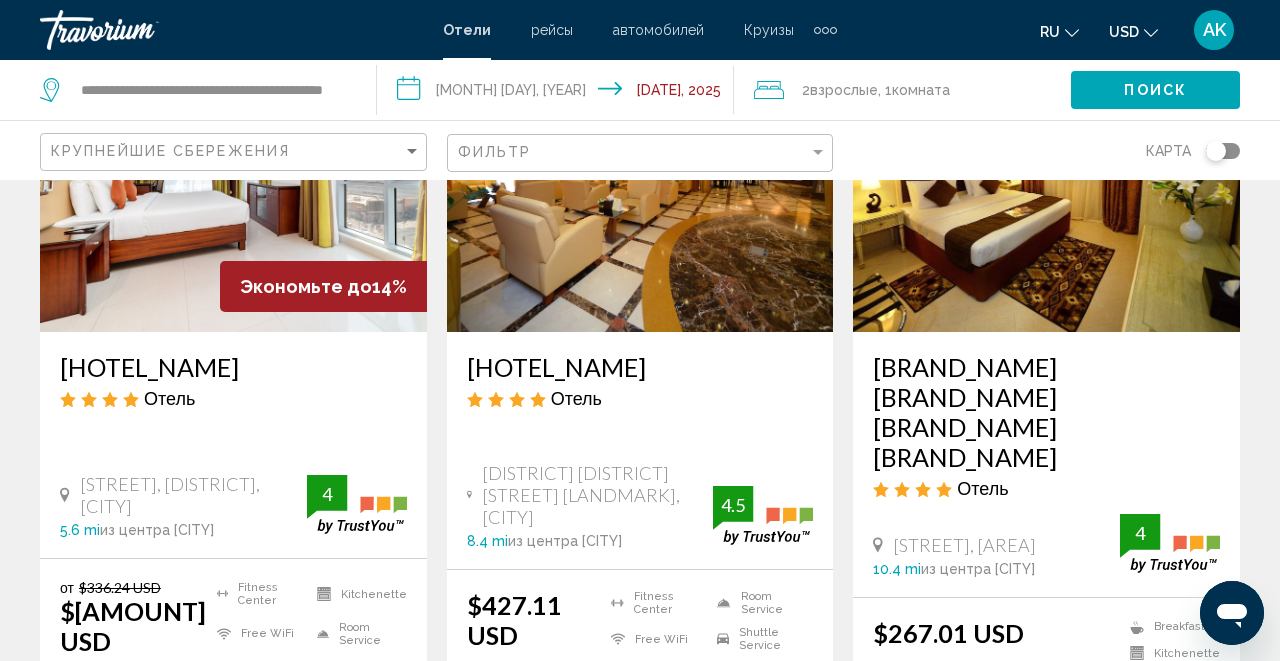 scroll, scrollTop: 233, scrollLeft: 0, axis: vertical 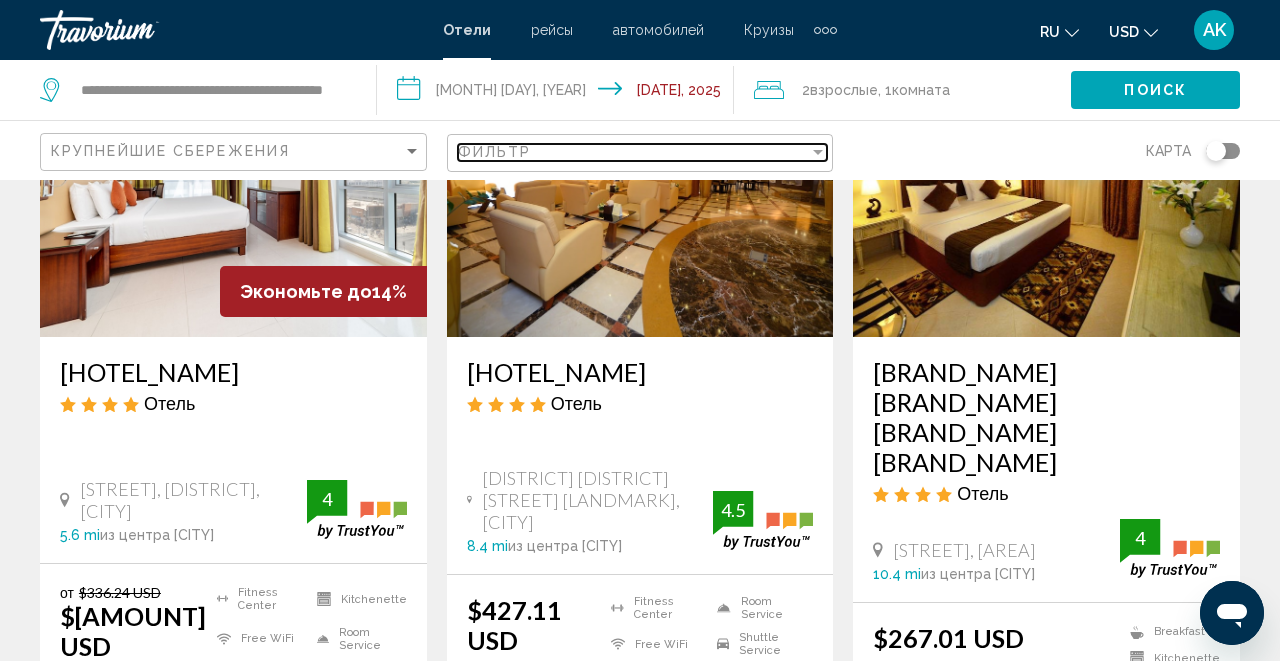 click on "Фильтр" at bounding box center (634, 152) 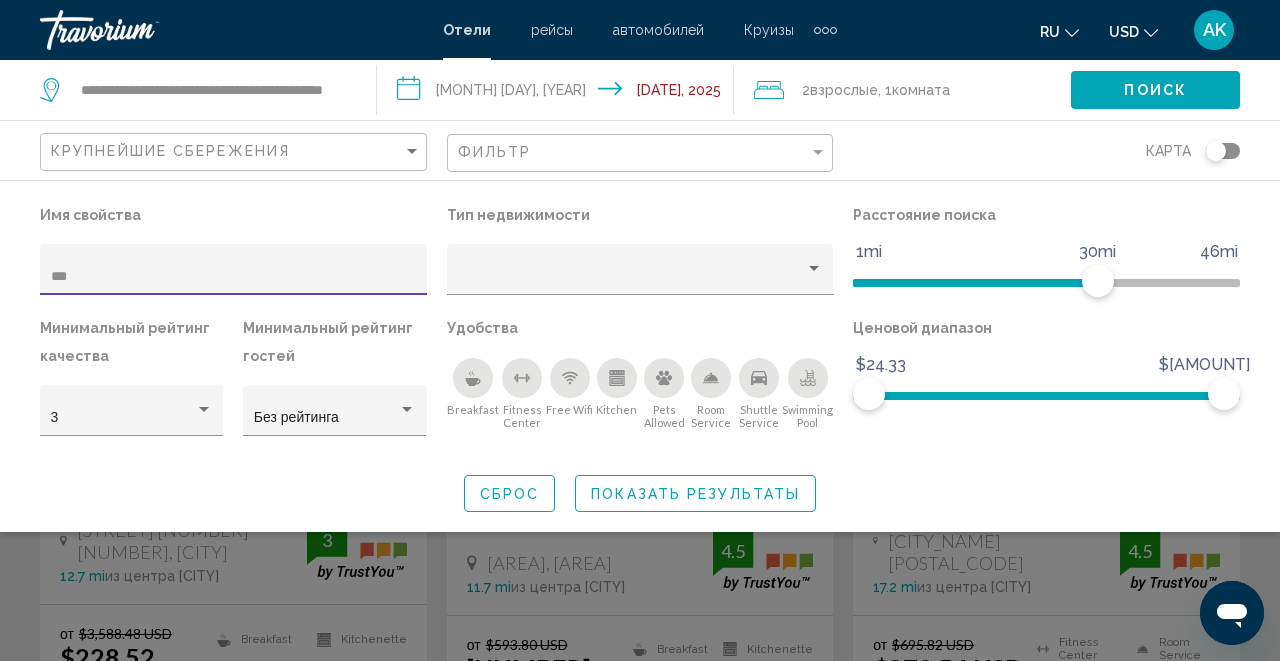 type on "***" 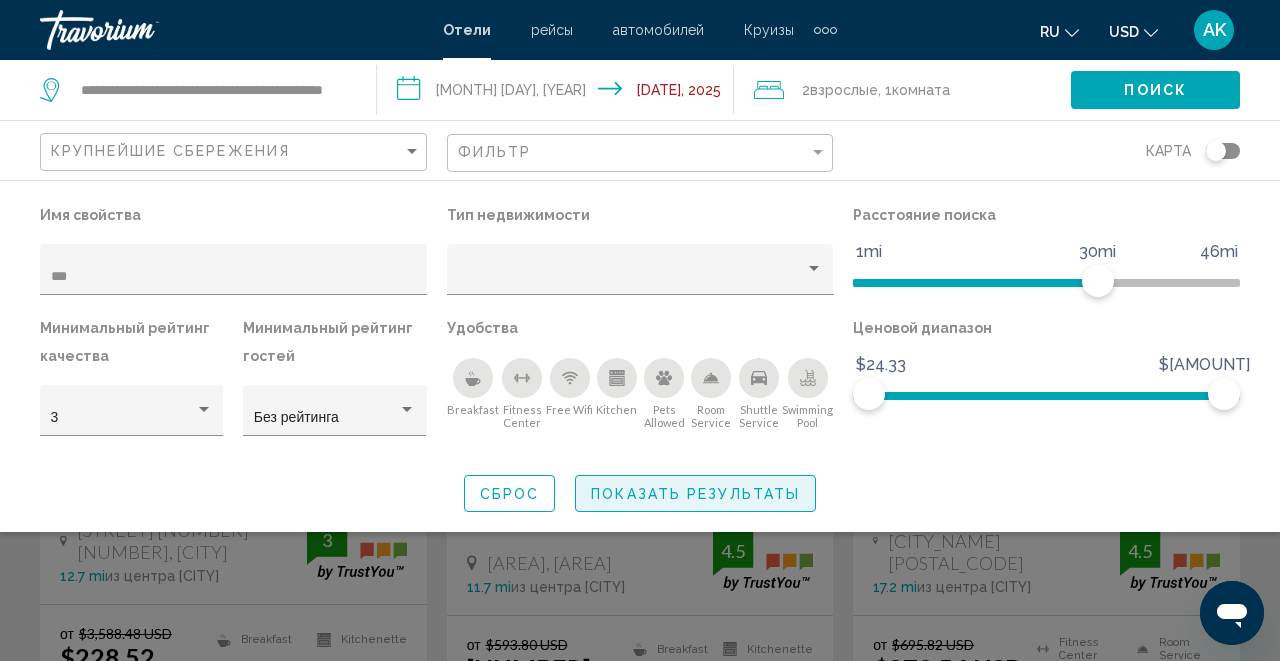click on "Показать результаты" 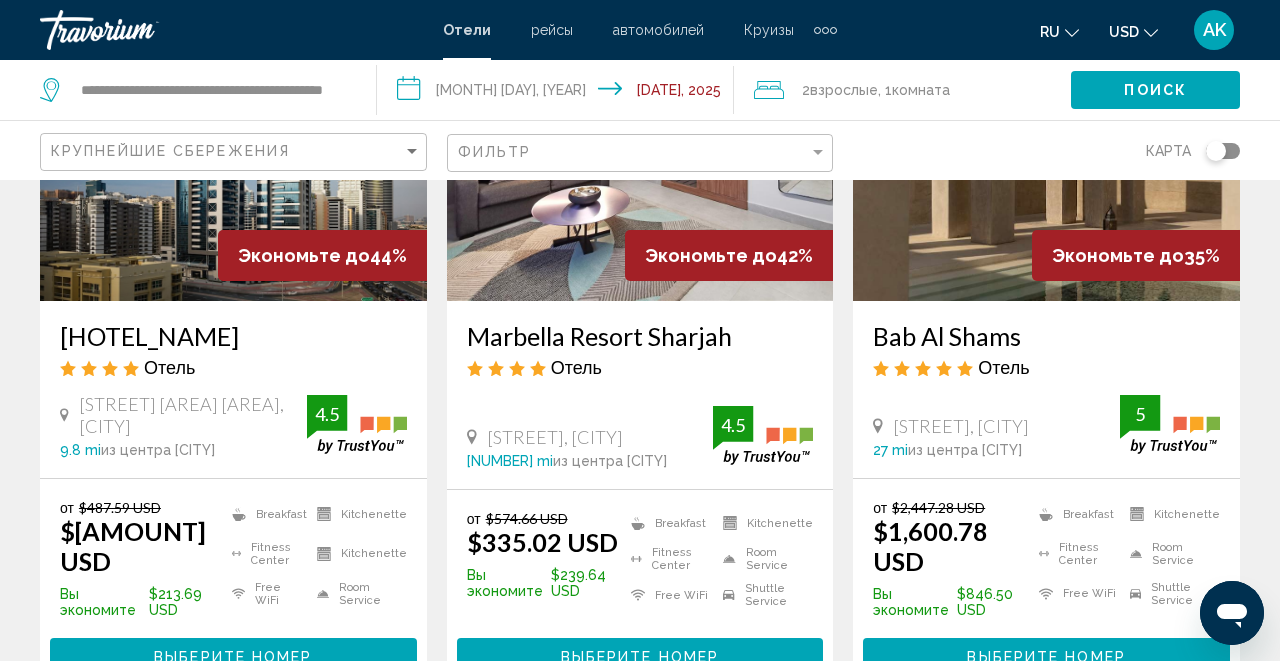 scroll, scrollTop: 1116, scrollLeft: 0, axis: vertical 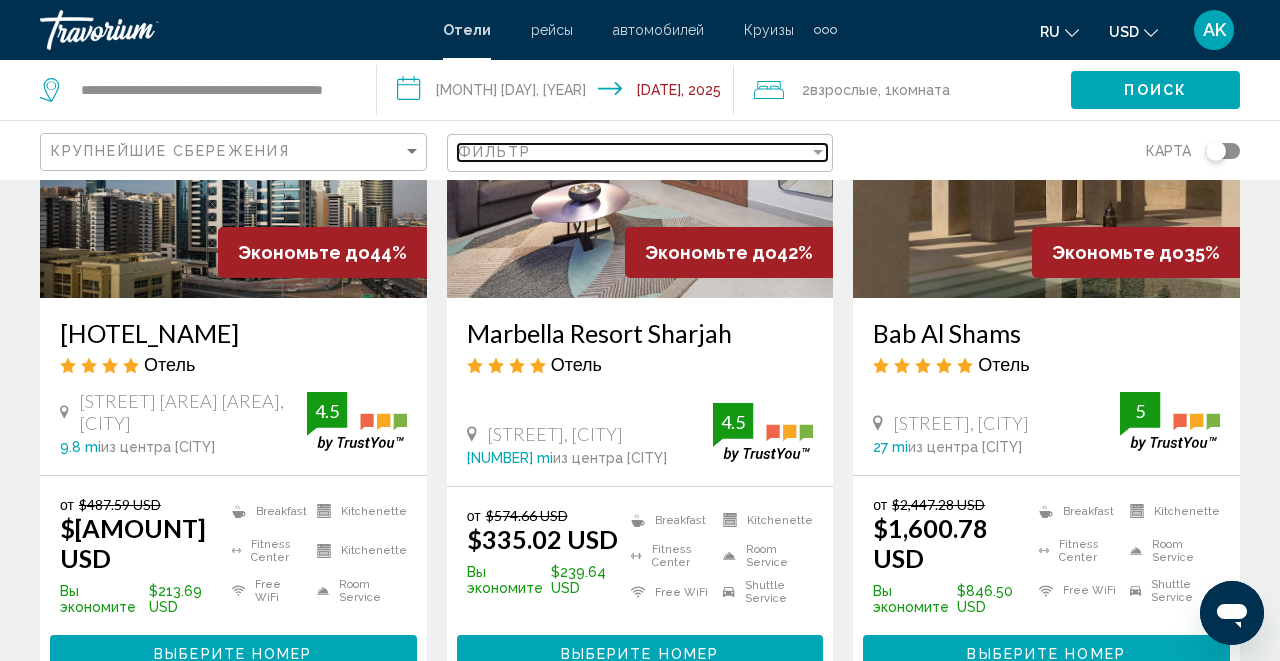 click on "Фильтр" at bounding box center [634, 152] 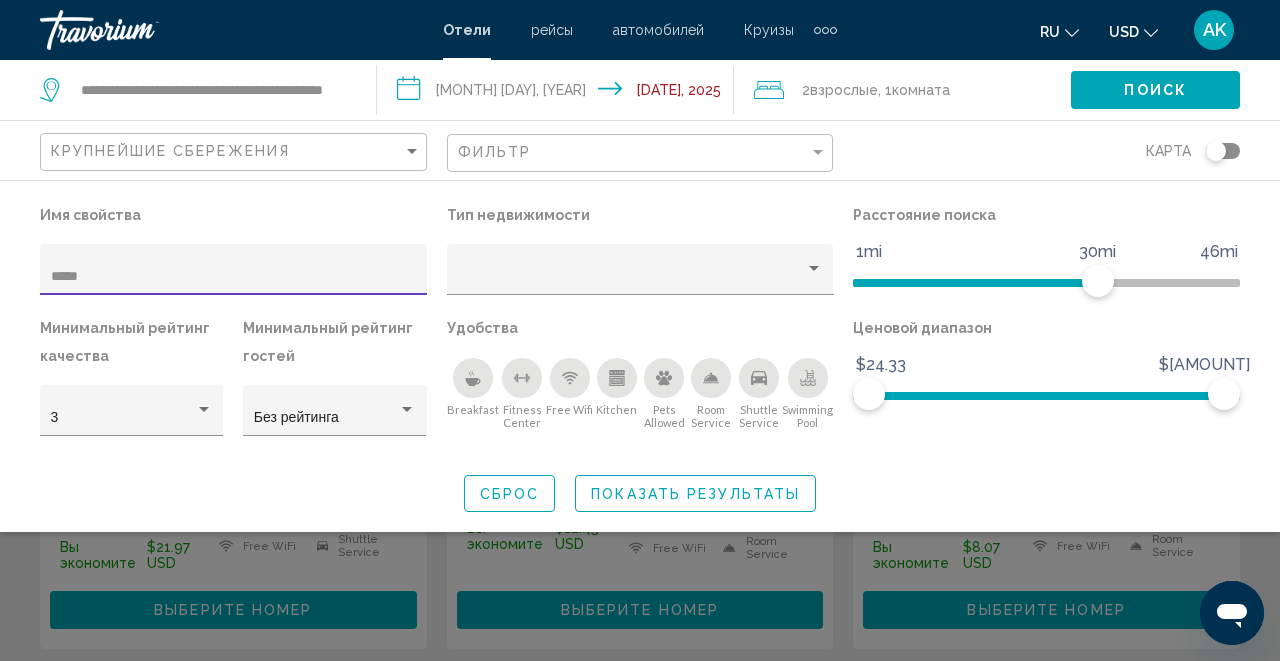 type on "*****" 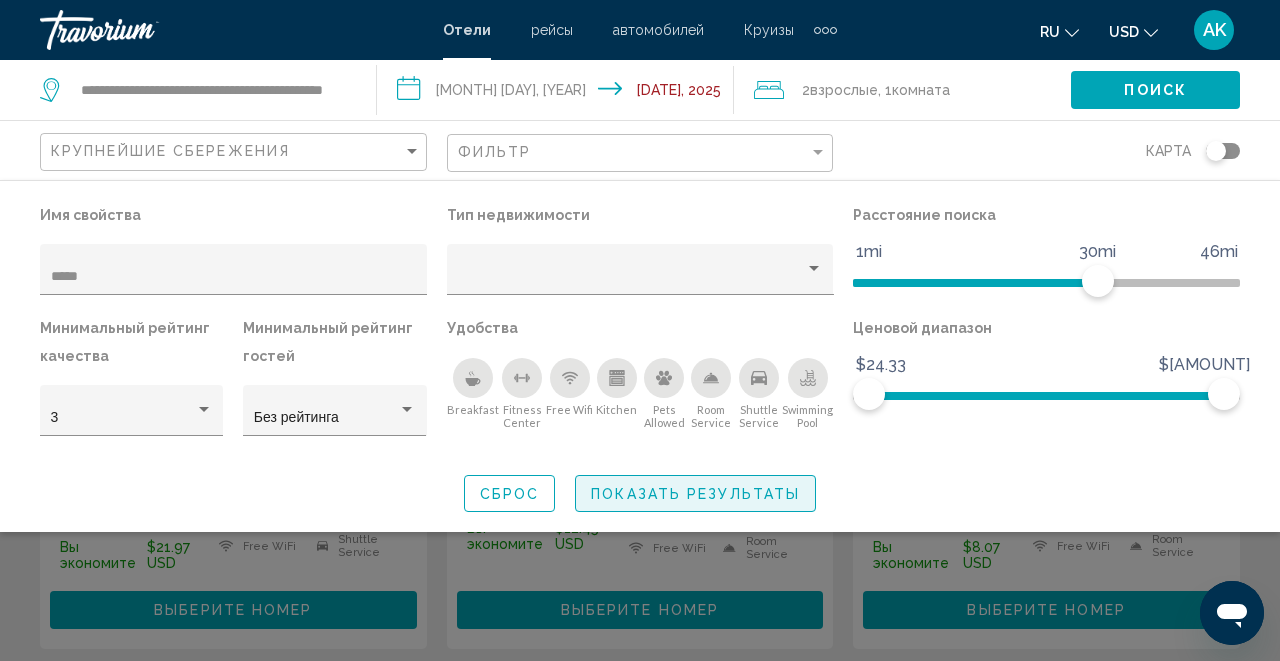 drag, startPoint x: 299, startPoint y: 233, endPoint x: 730, endPoint y: 496, distance: 504.90594 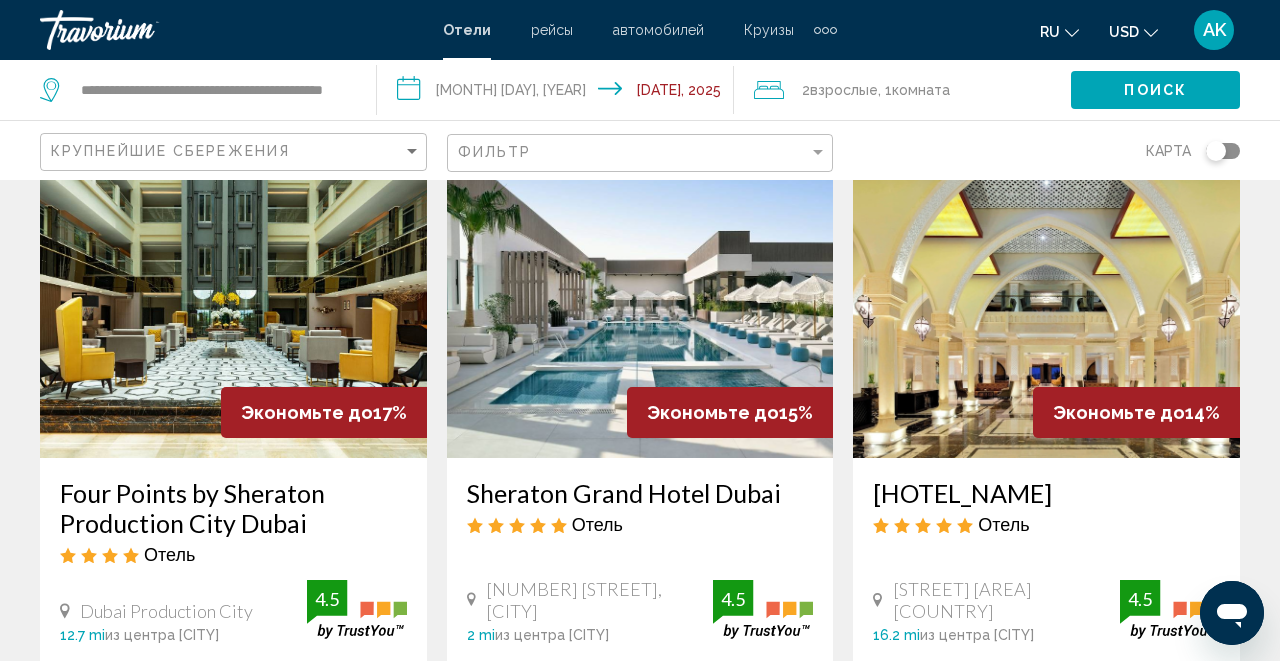 scroll, scrollTop: 109, scrollLeft: 0, axis: vertical 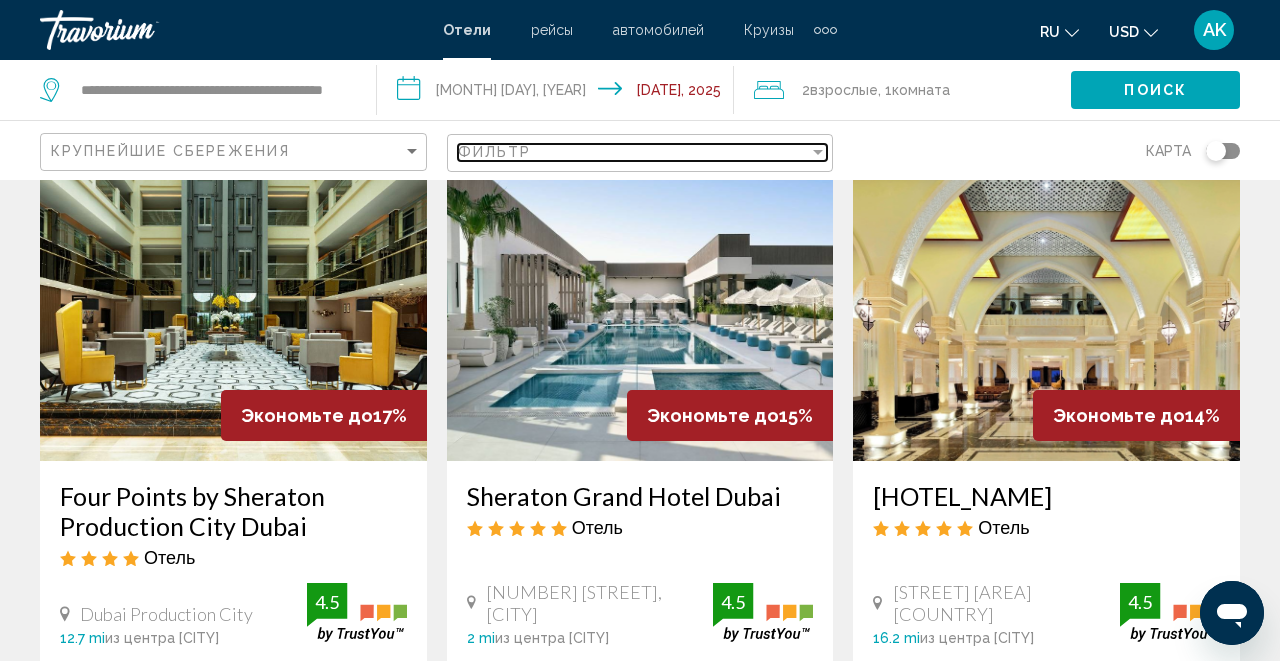 click on "Фильтр" at bounding box center [634, 152] 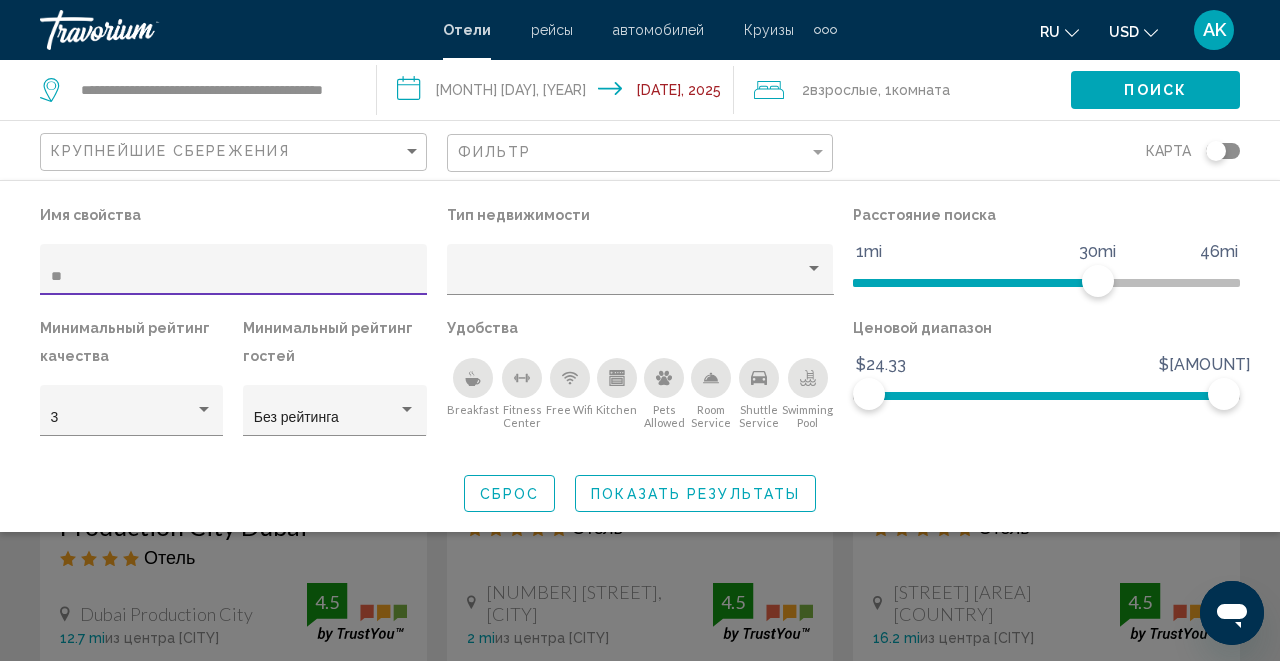 type on "*" 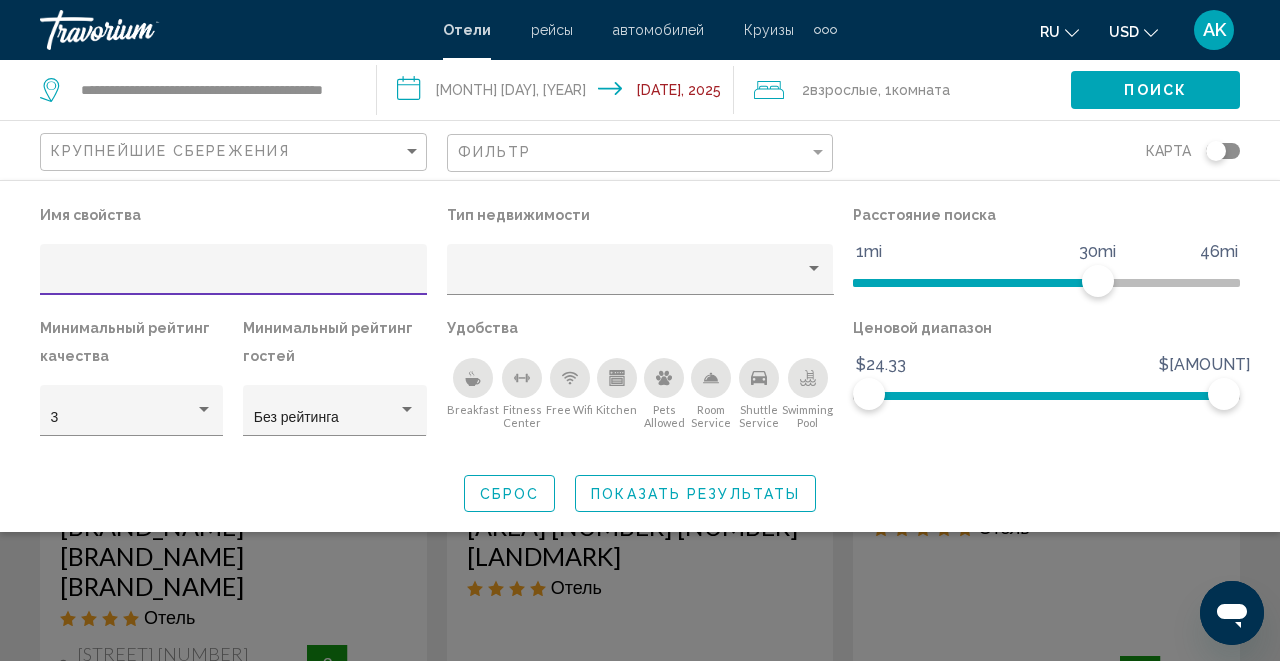 type 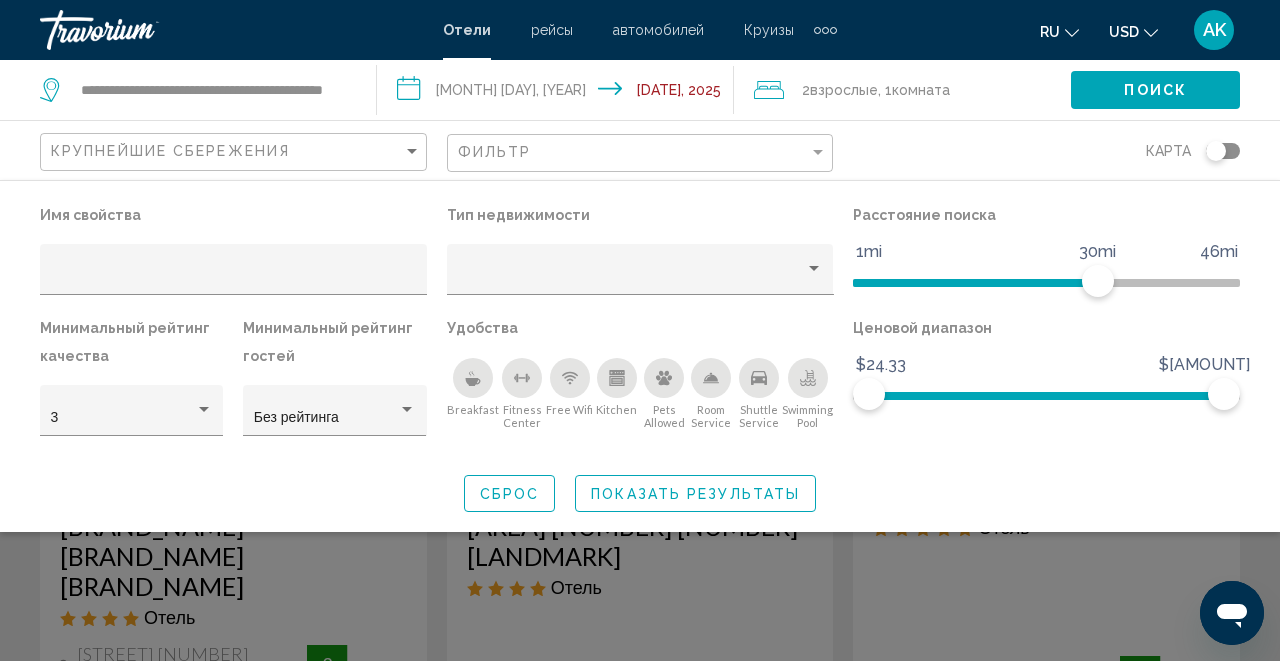 click 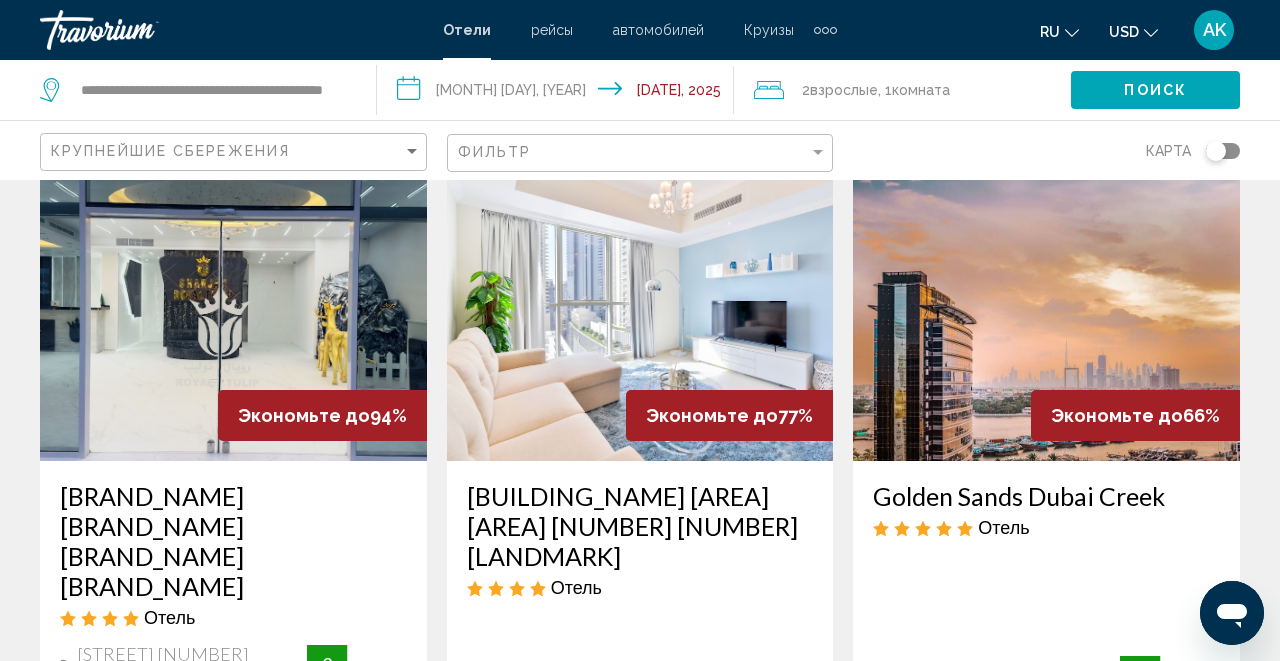 click on "автомобилей" at bounding box center (658, 30) 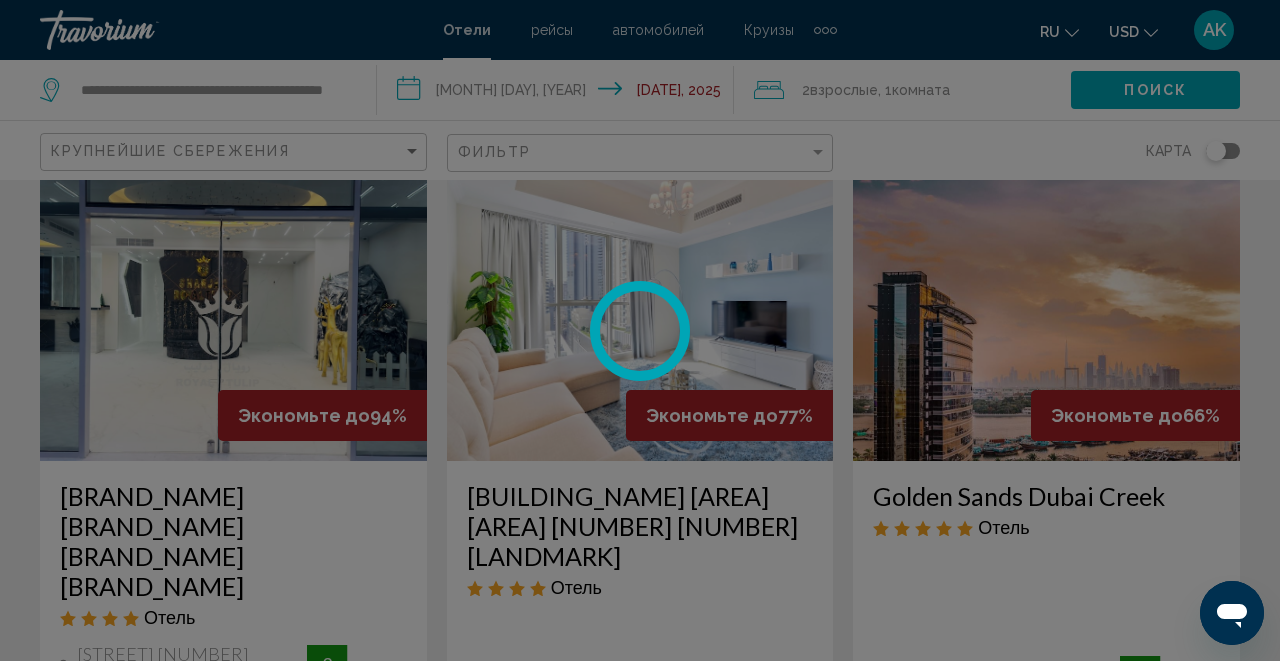 scroll, scrollTop: 0, scrollLeft: 0, axis: both 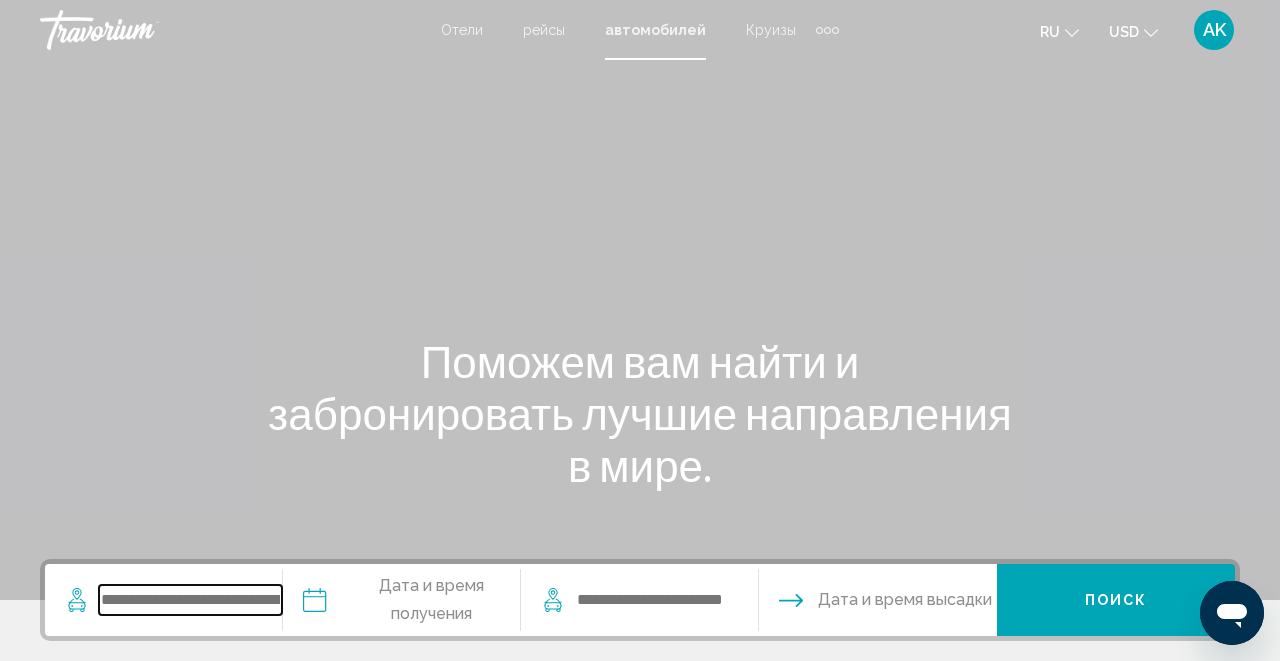 click at bounding box center [190, 600] 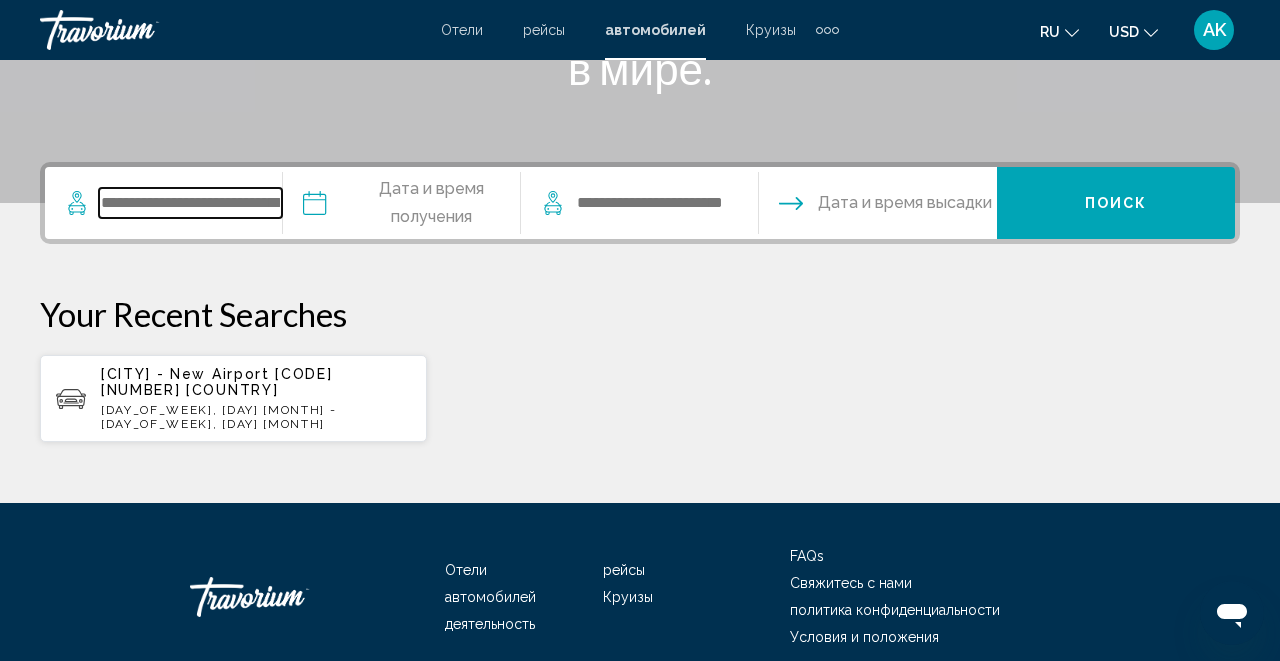 scroll, scrollTop: 457, scrollLeft: 0, axis: vertical 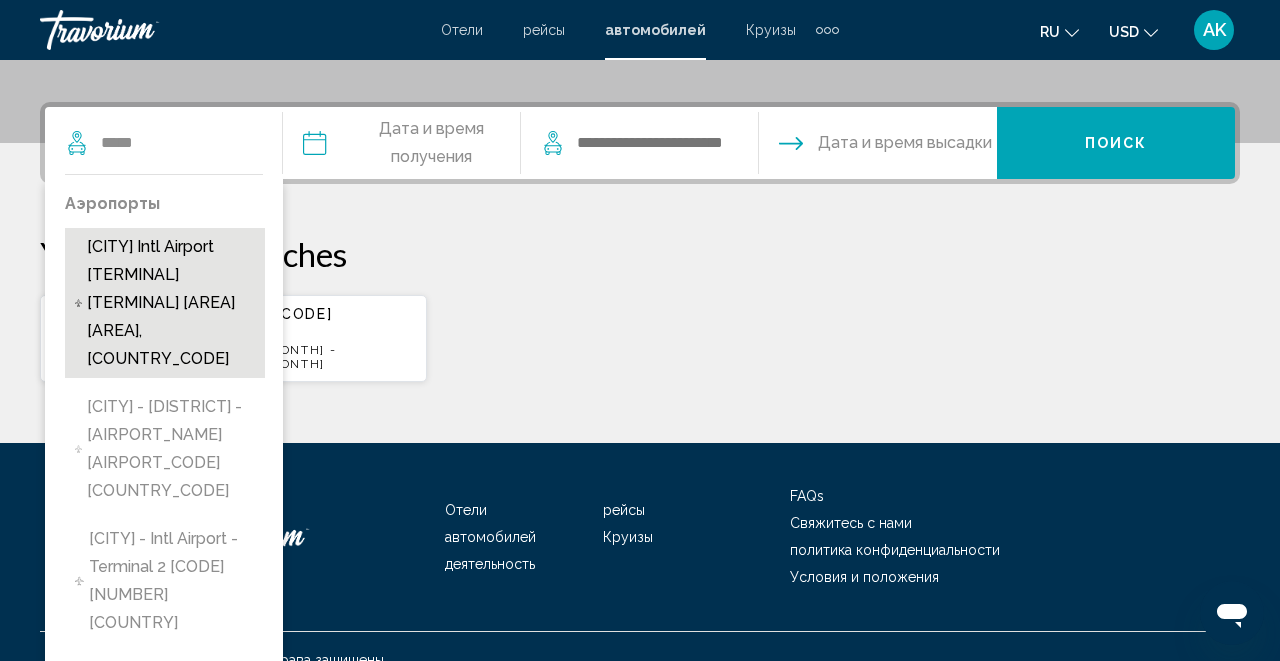 click on "[CITY] Intl Airport [TERMINAL] [TERMINAL] [AREA] [AREA], [COUNTRY_CODE]" at bounding box center [171, 303] 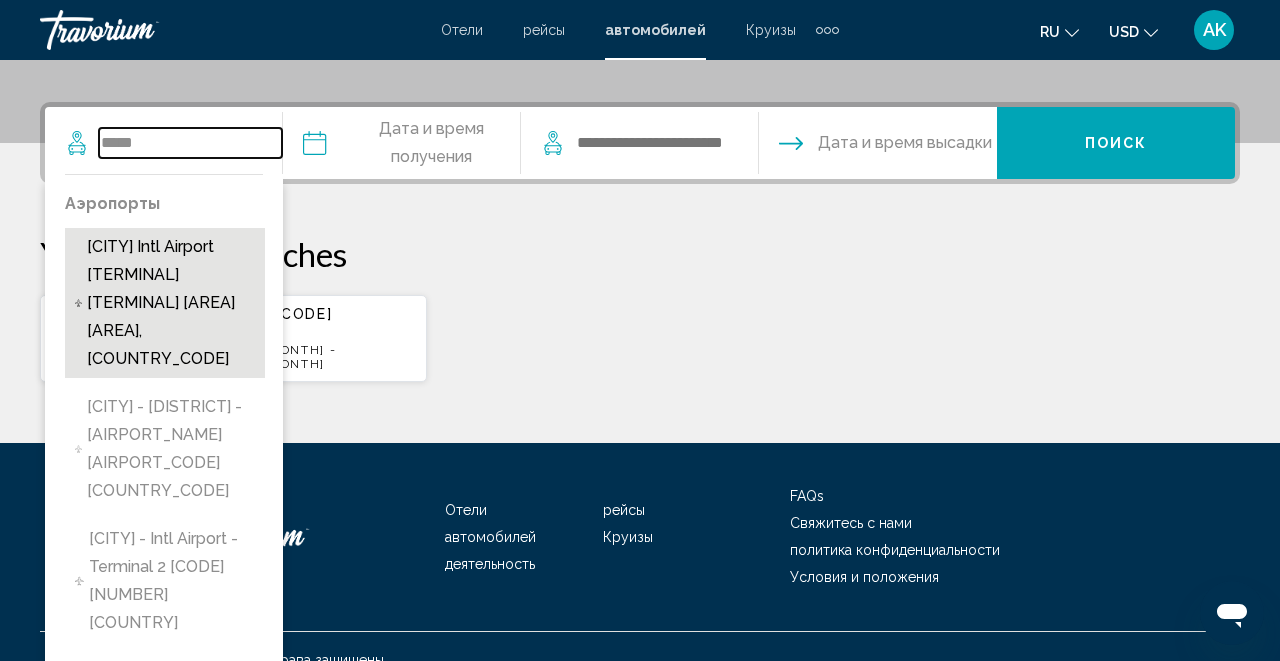 type on "**********" 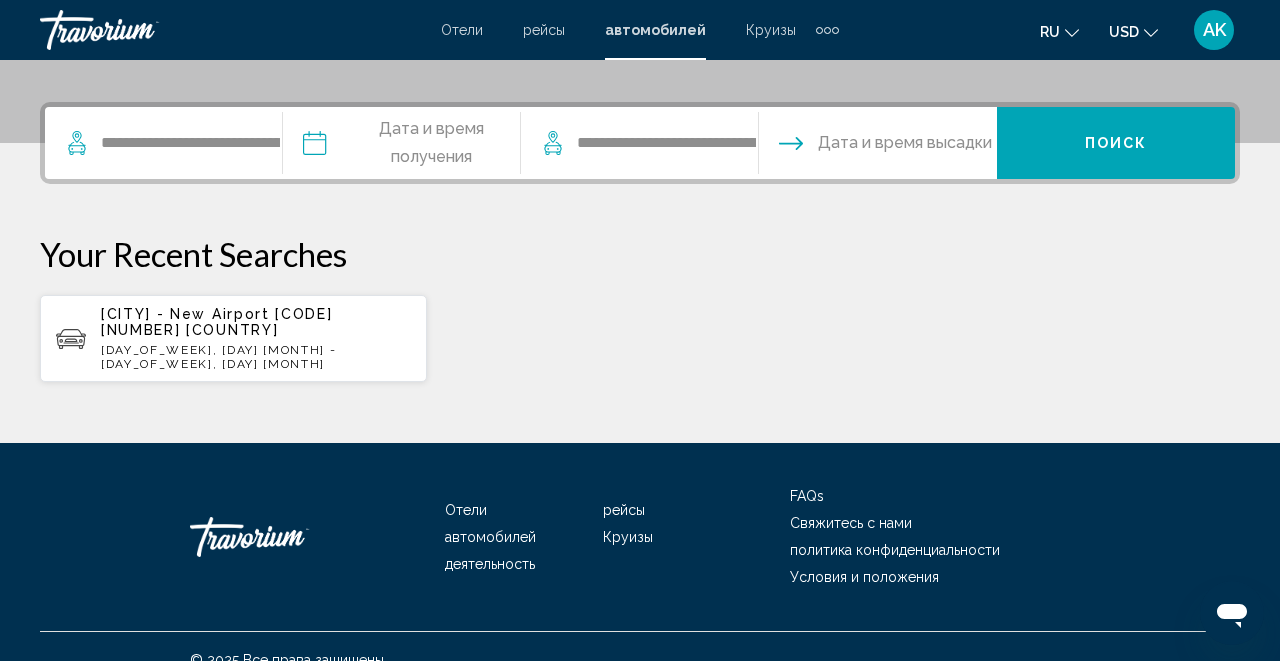 click at bounding box center [401, 146] 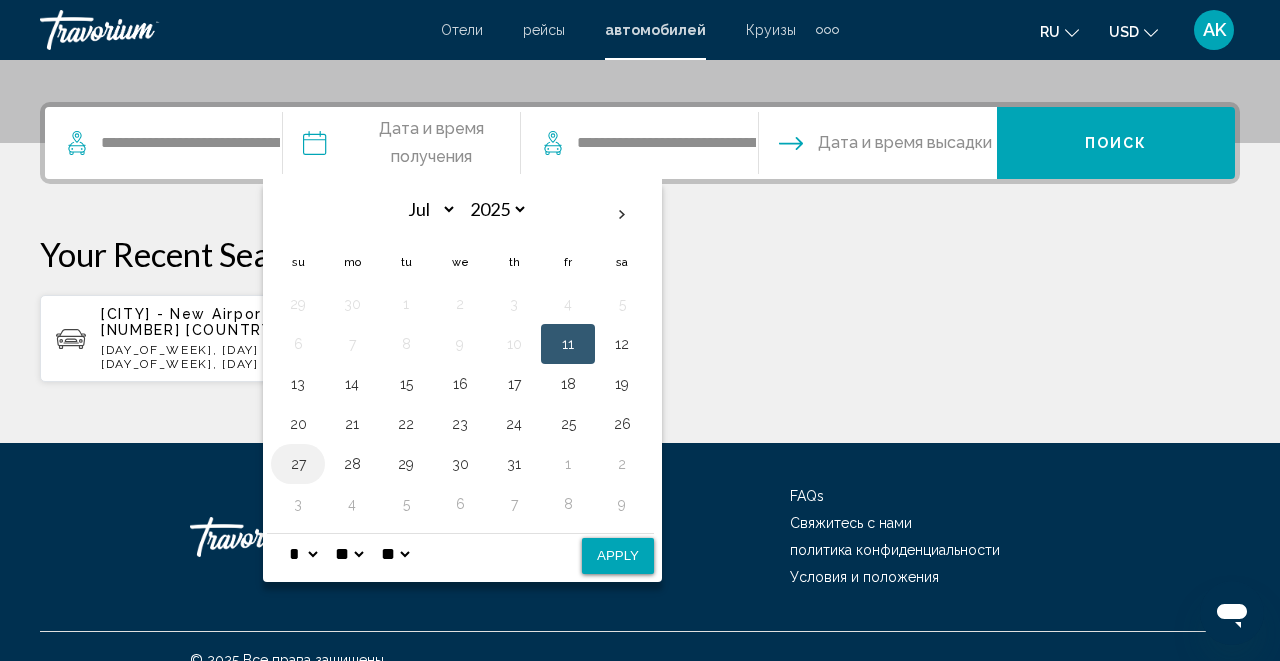 click on "27" at bounding box center (298, 464) 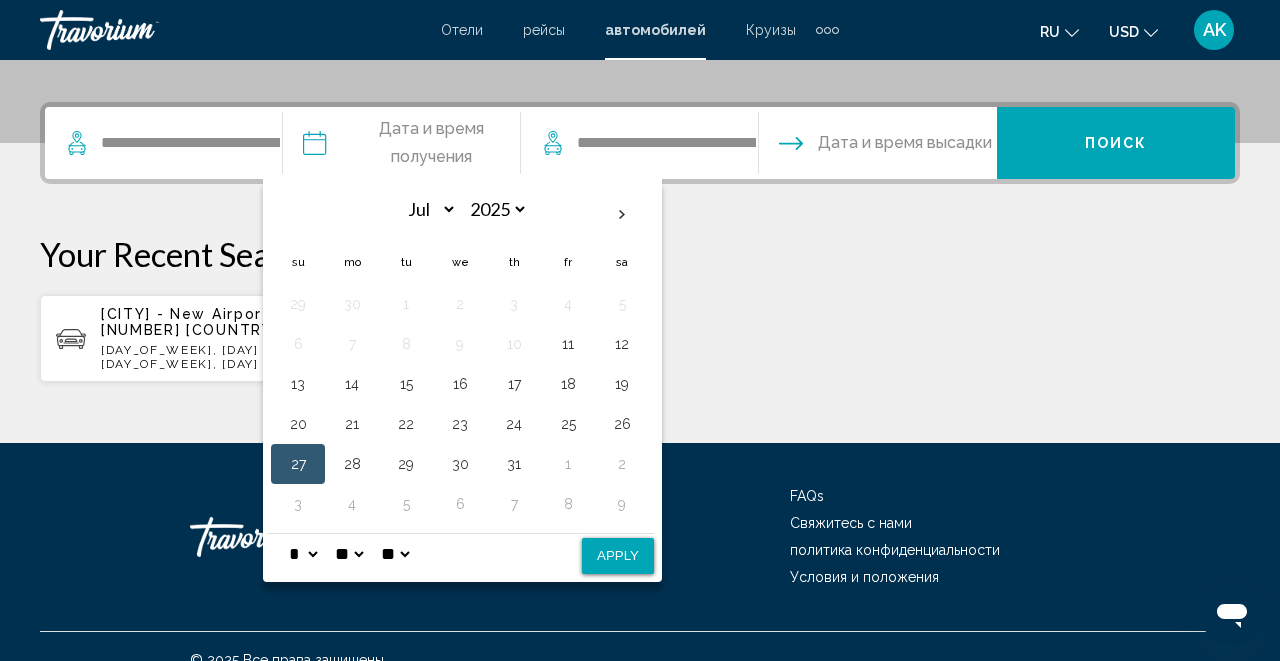 select on "**" 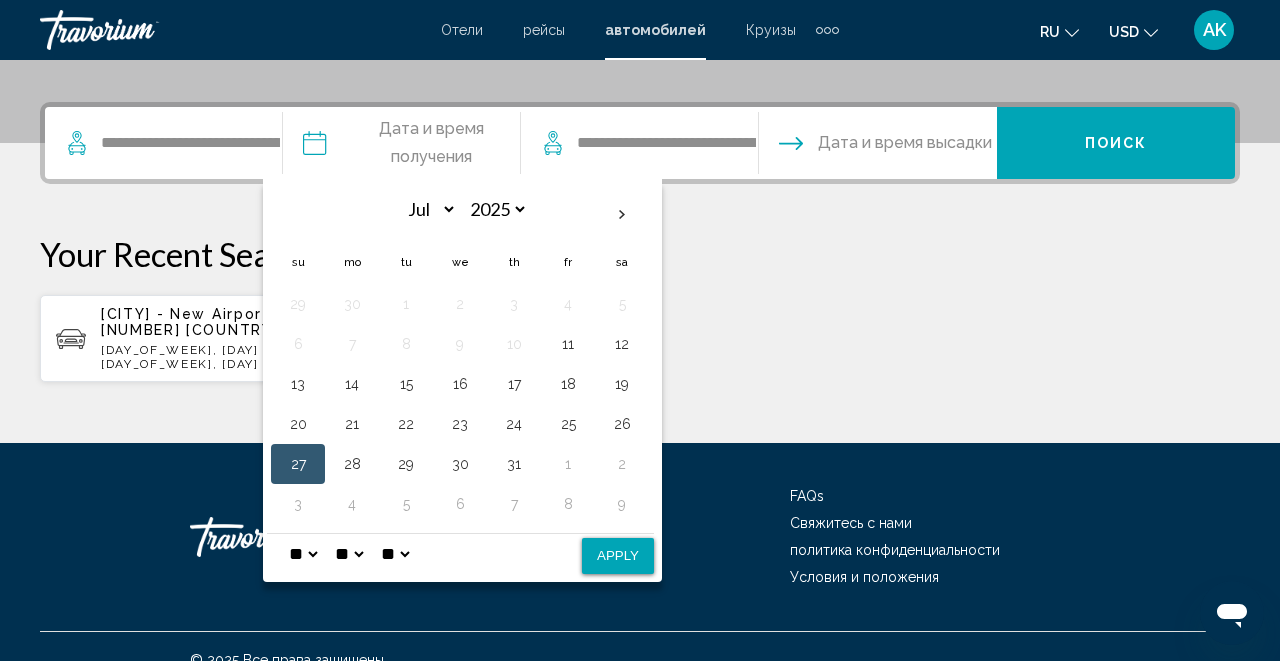 click on "Apply" at bounding box center [618, 556] 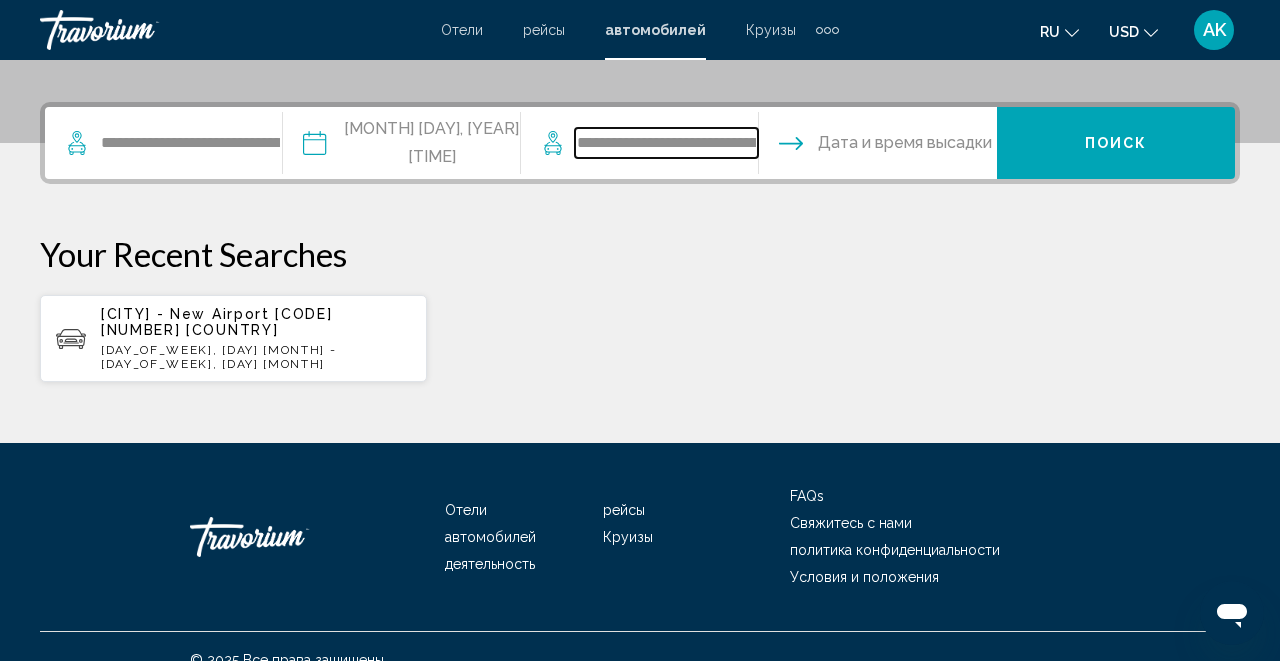 click on "**********" at bounding box center (666, 143) 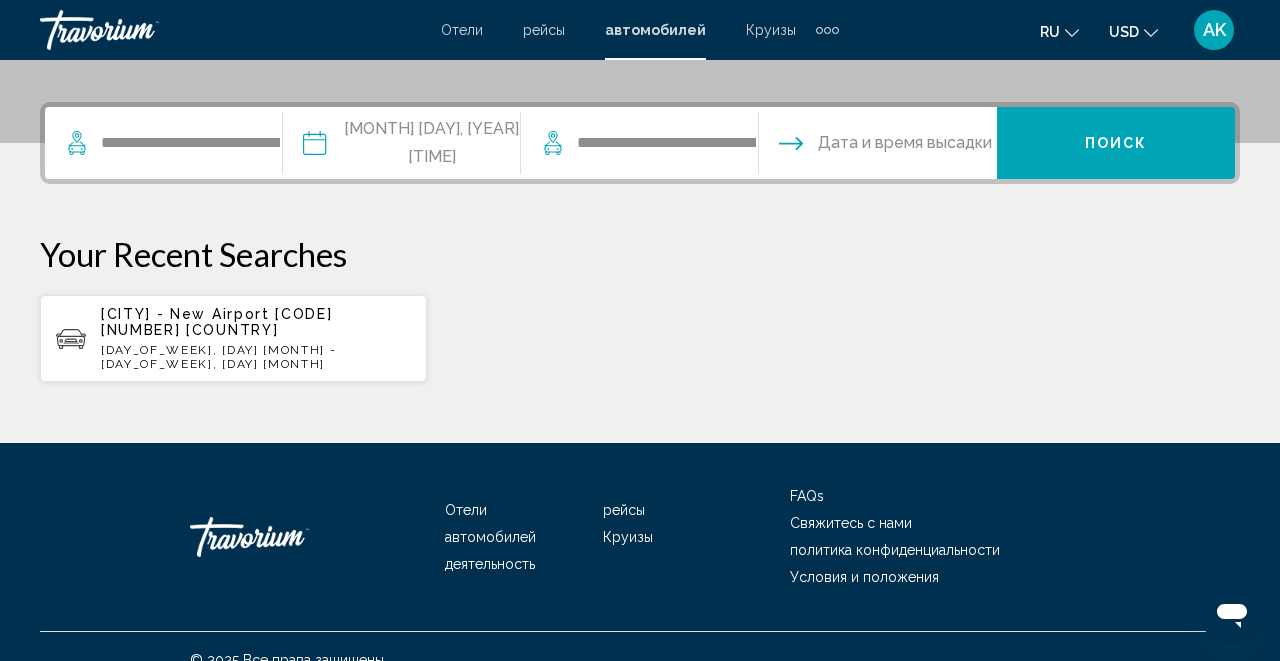 click 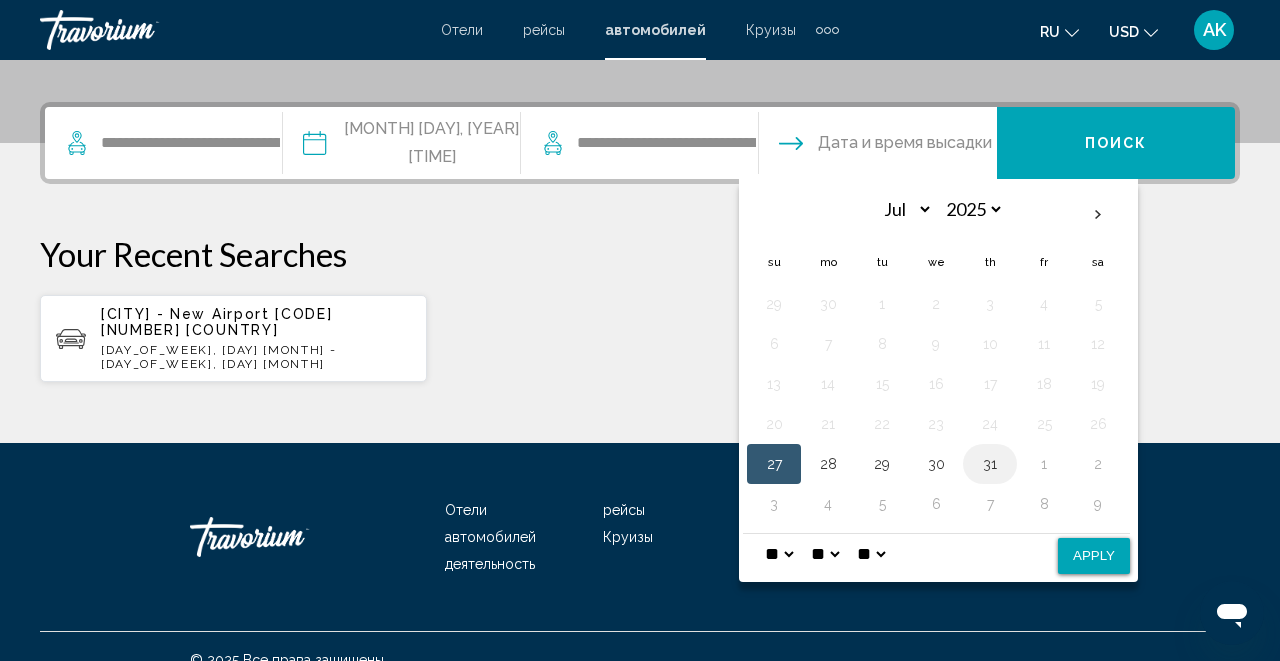 click on "31" at bounding box center [990, 464] 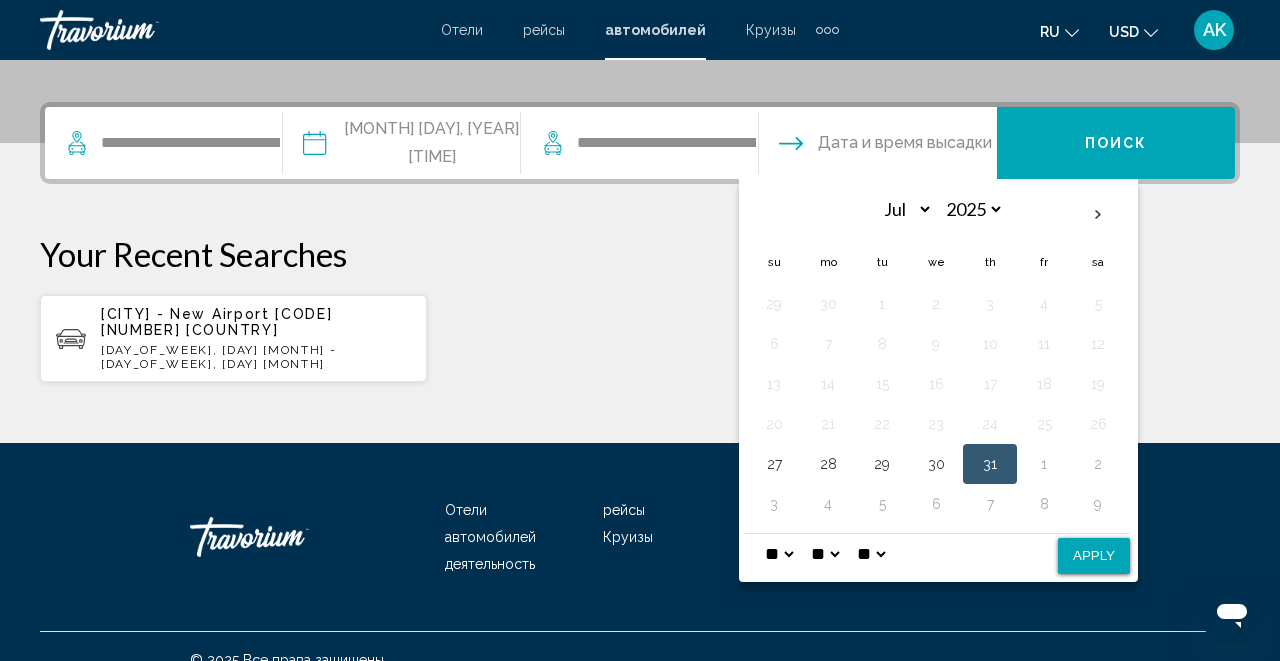 click on "Apply" at bounding box center (1094, 556) 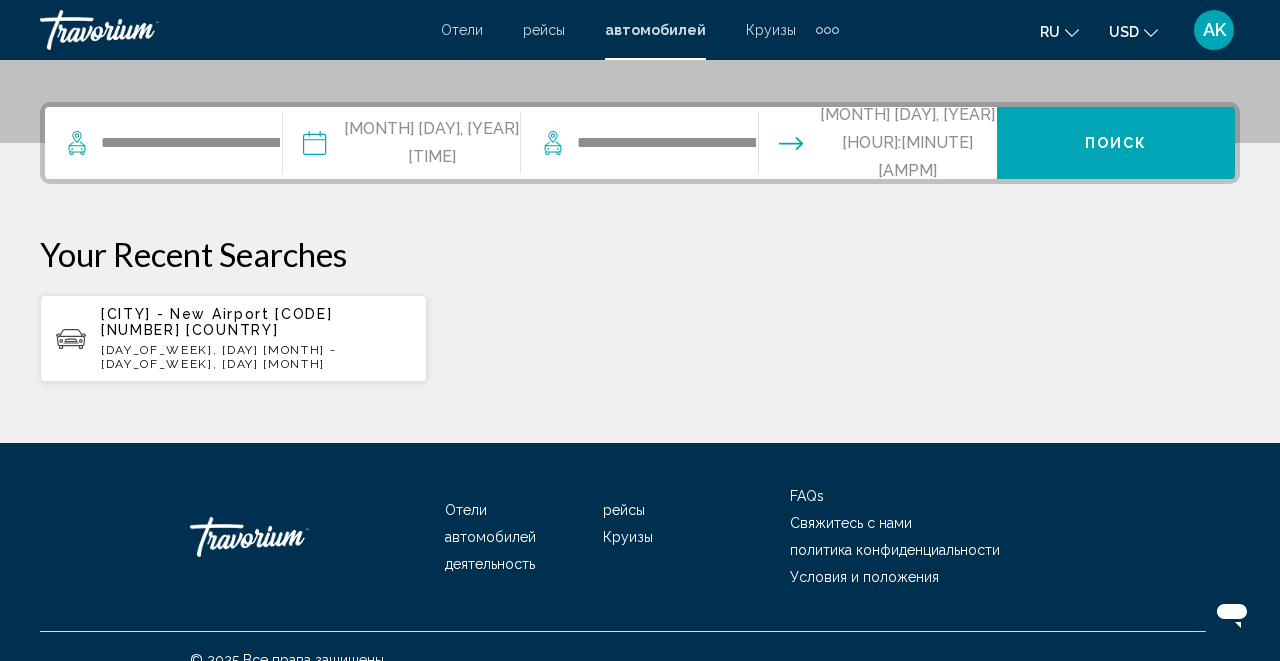 click on "Поиск" at bounding box center (1116, 143) 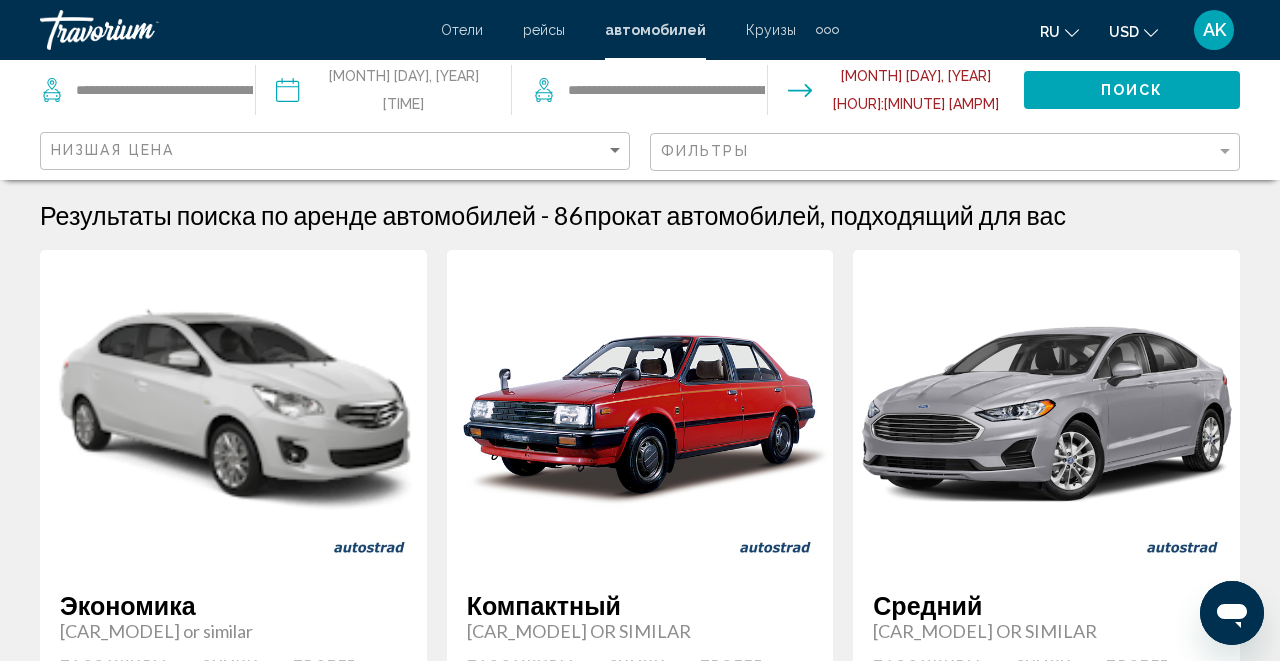 scroll, scrollTop: 0, scrollLeft: 0, axis: both 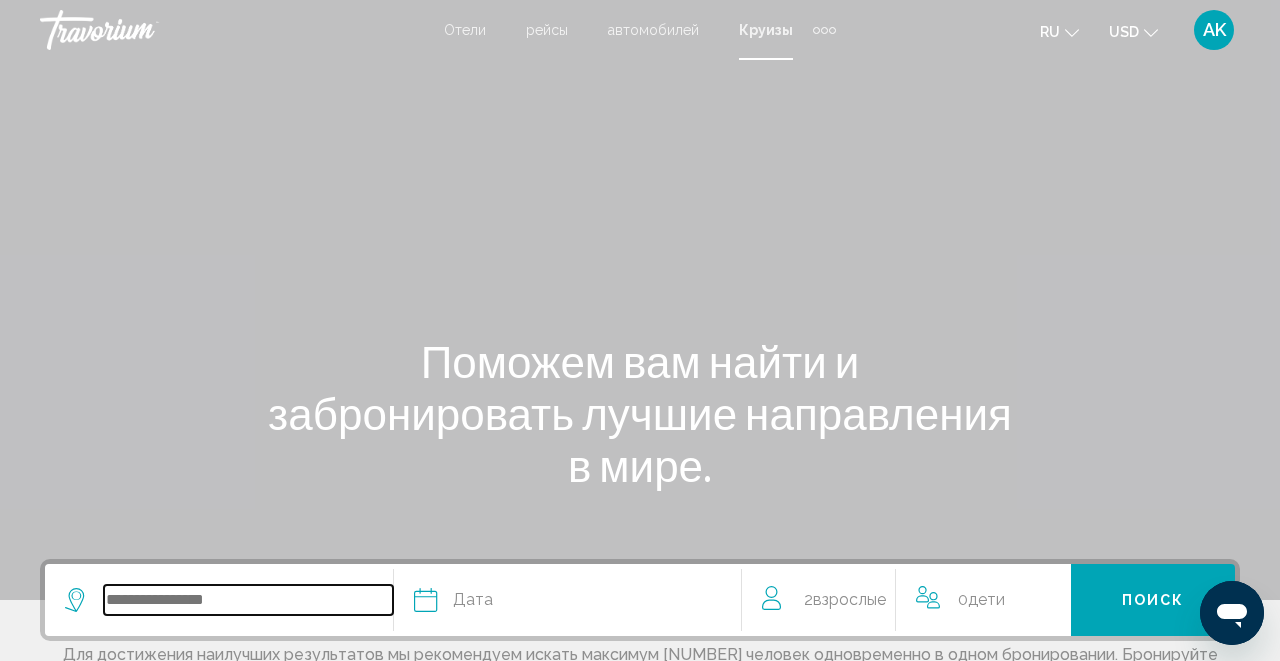 click at bounding box center [248, 600] 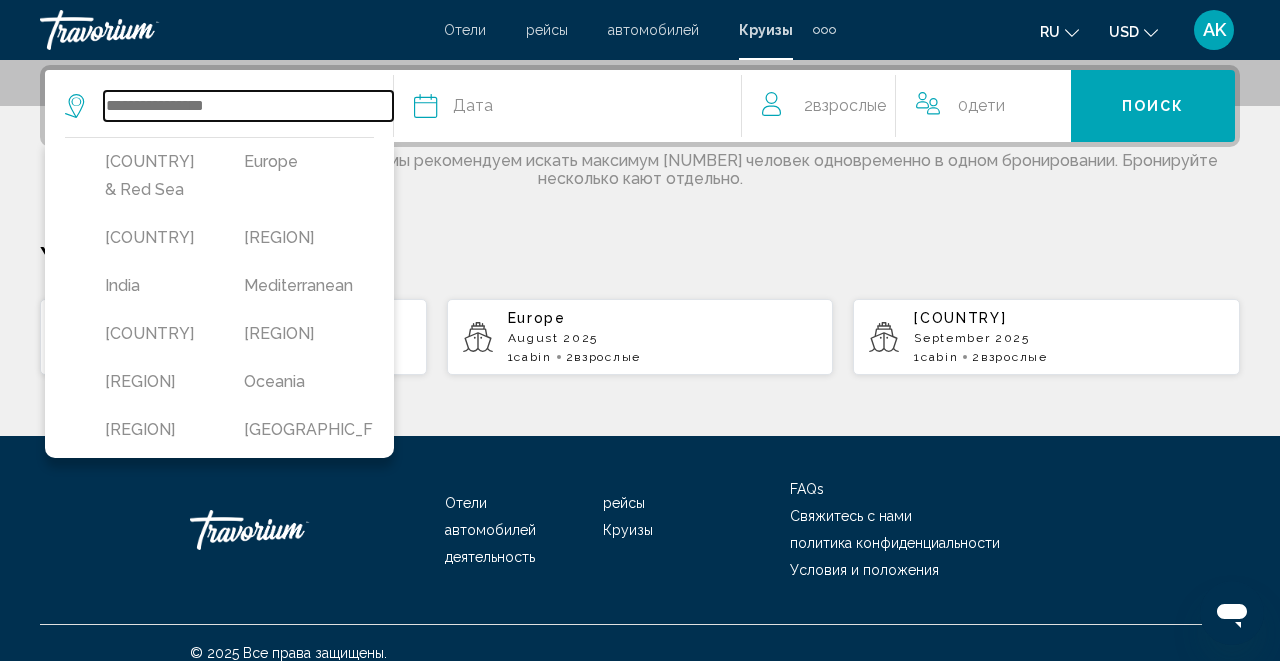 scroll, scrollTop: 378, scrollLeft: 0, axis: vertical 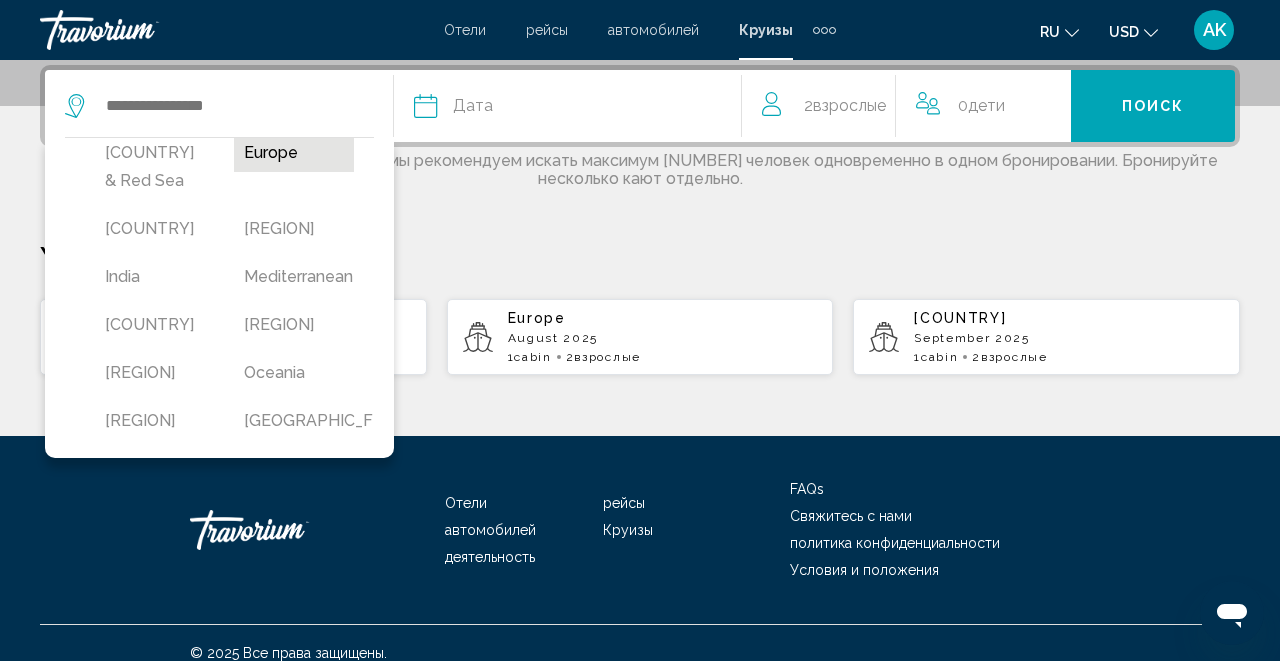 click on "Europe" at bounding box center [293, 153] 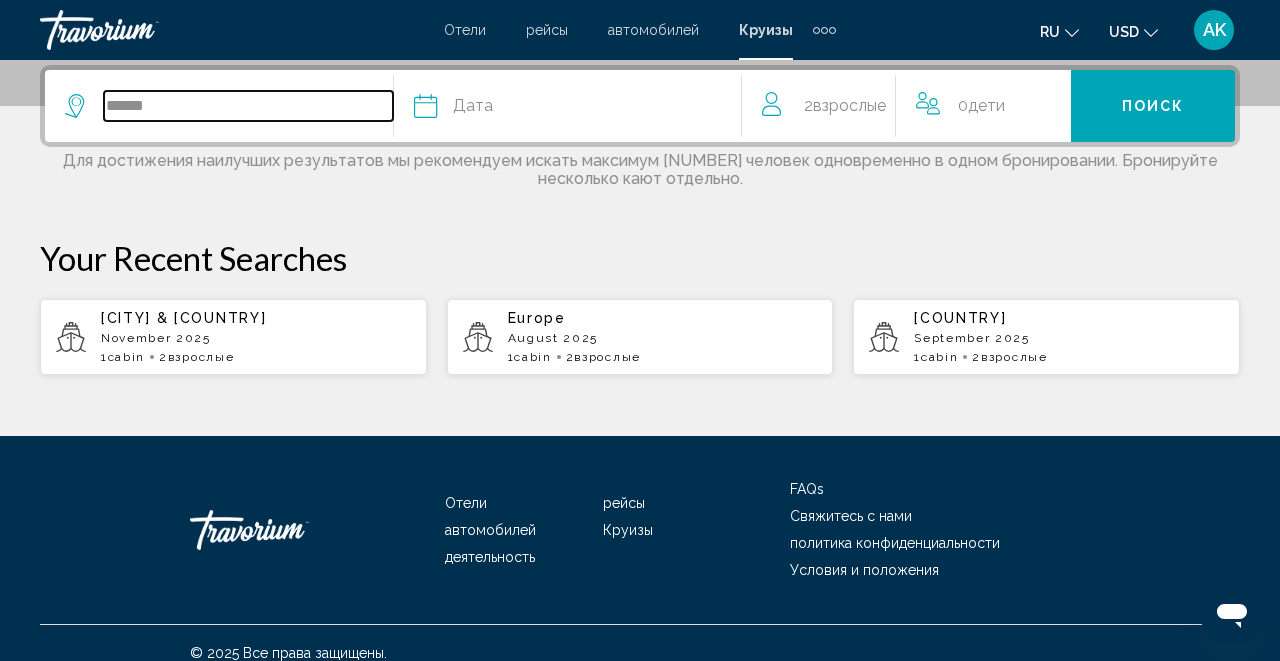 click on "******" at bounding box center (248, 106) 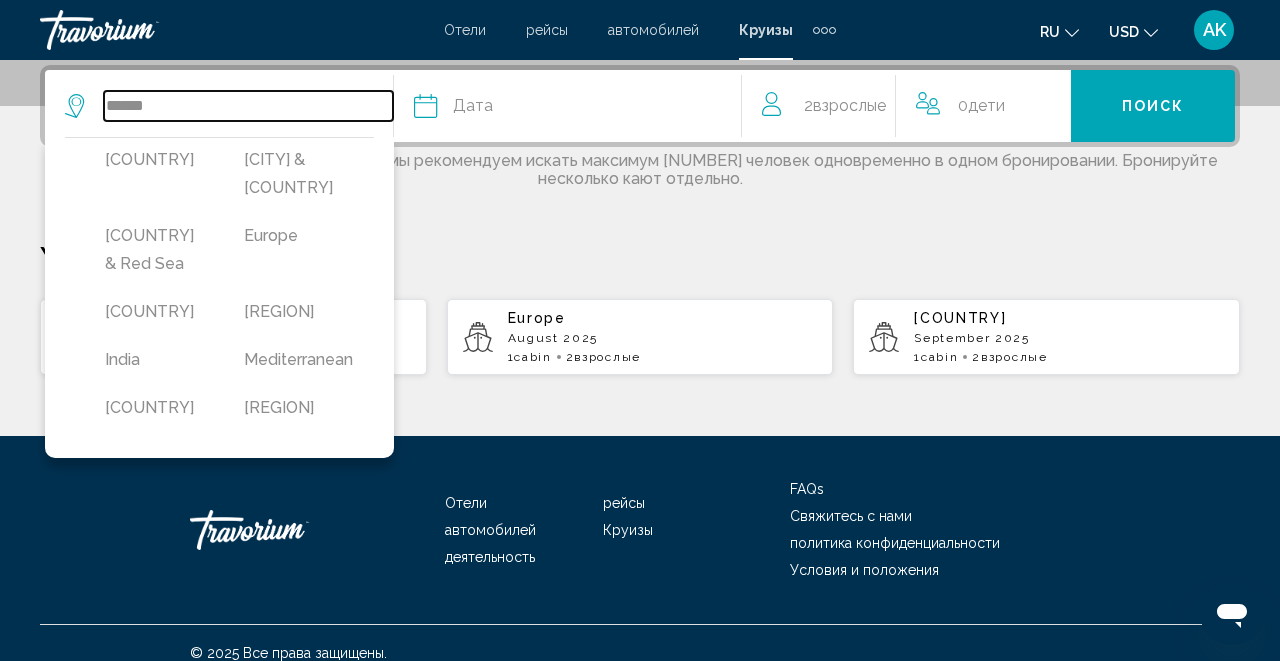 scroll, scrollTop: 300, scrollLeft: 0, axis: vertical 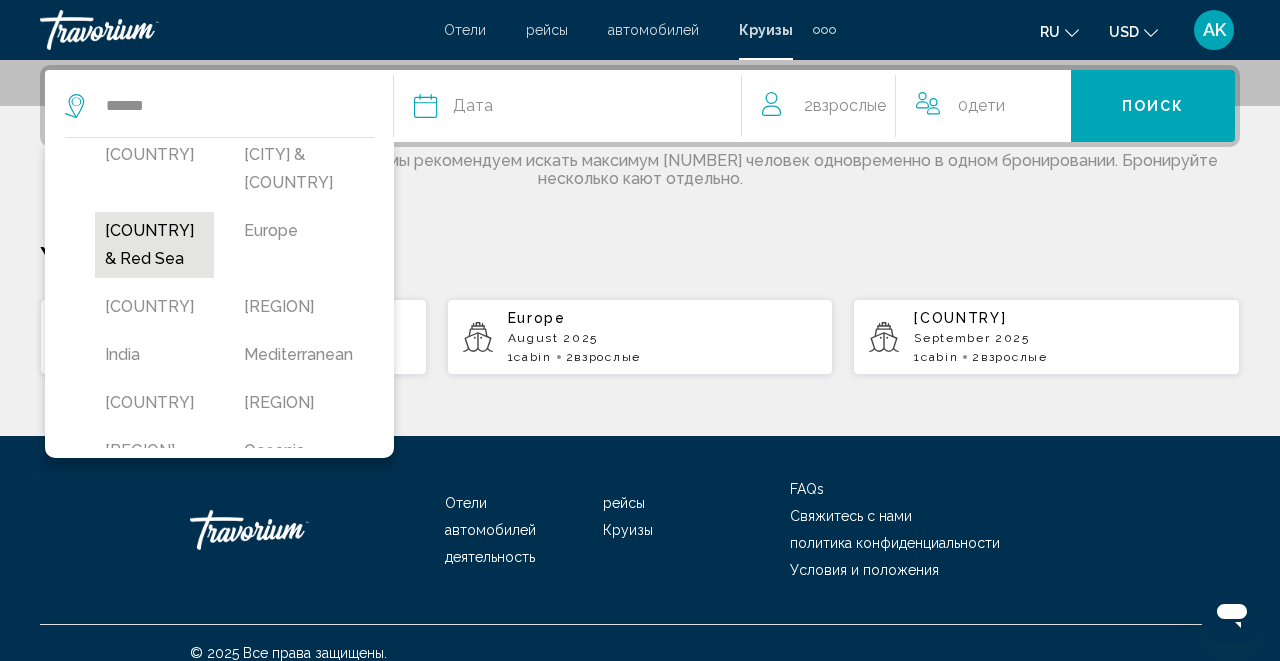 click on "[COUNTRY] & Red Sea" at bounding box center [154, 245] 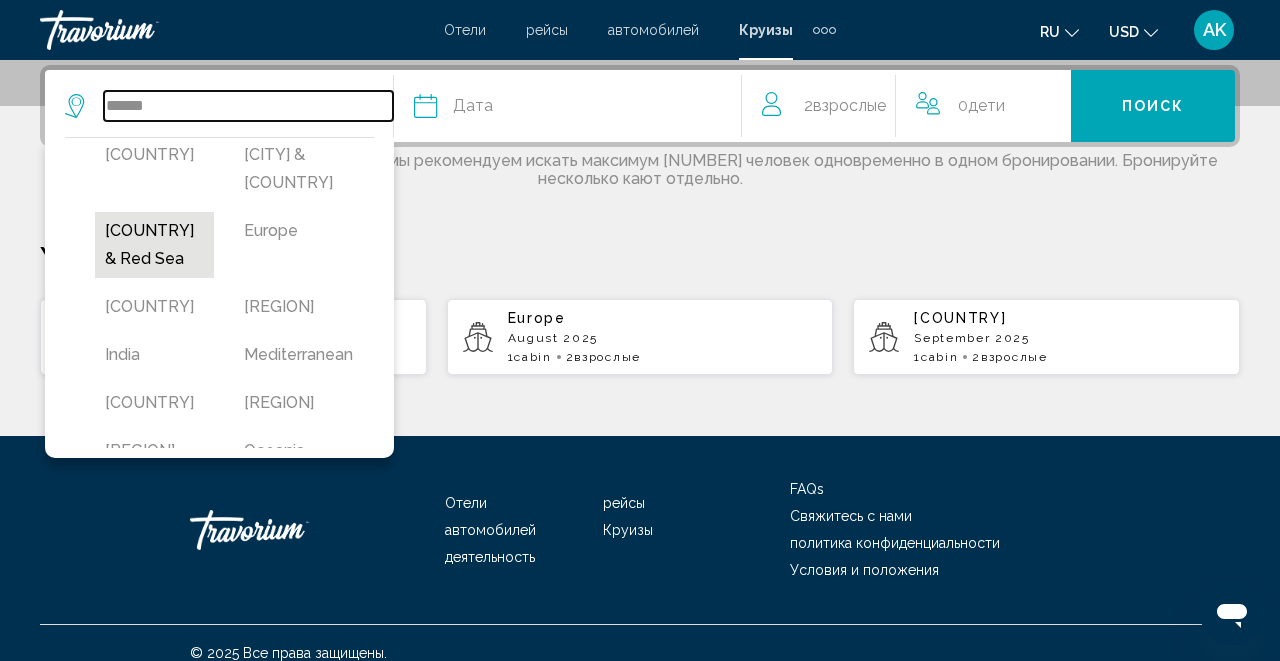 type on "**********" 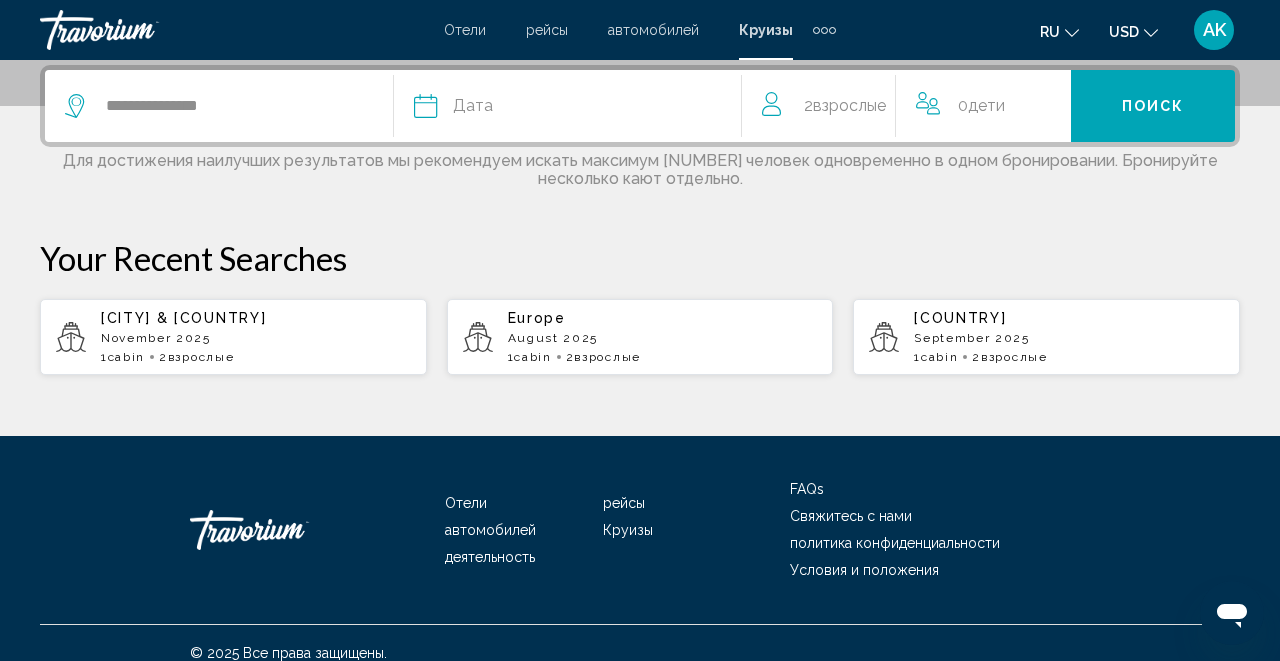 click on "Дата" 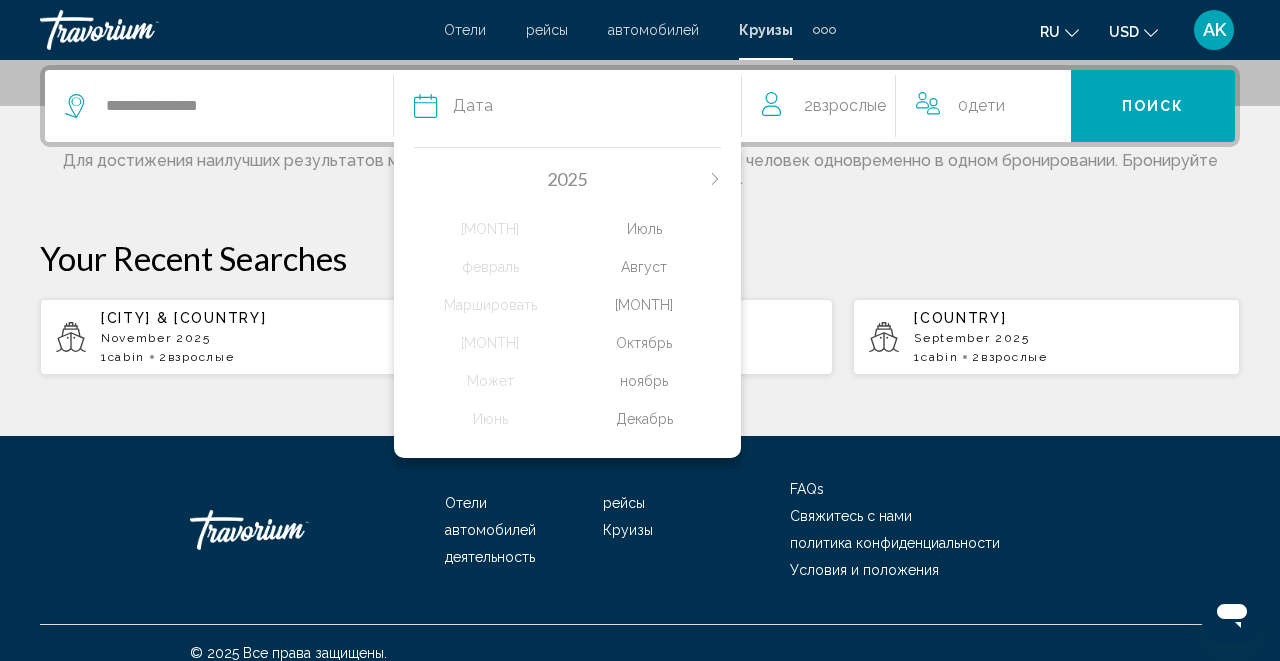 click on "Август" 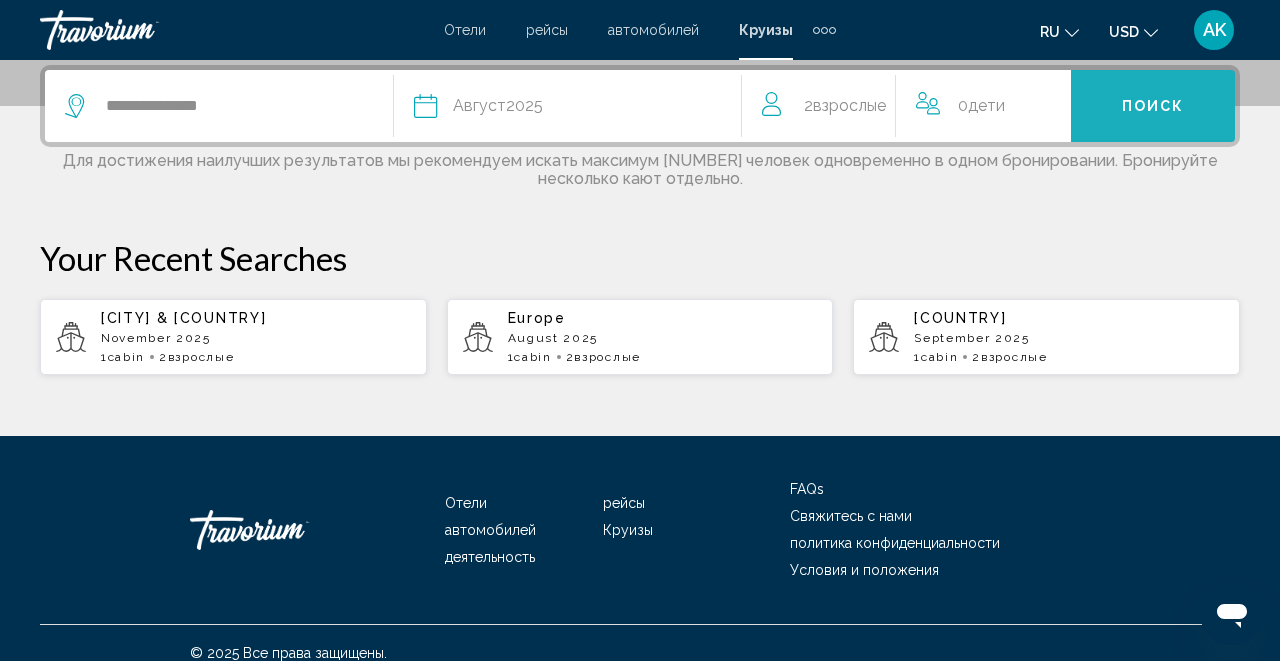 click on "Поиск" at bounding box center (1153, 106) 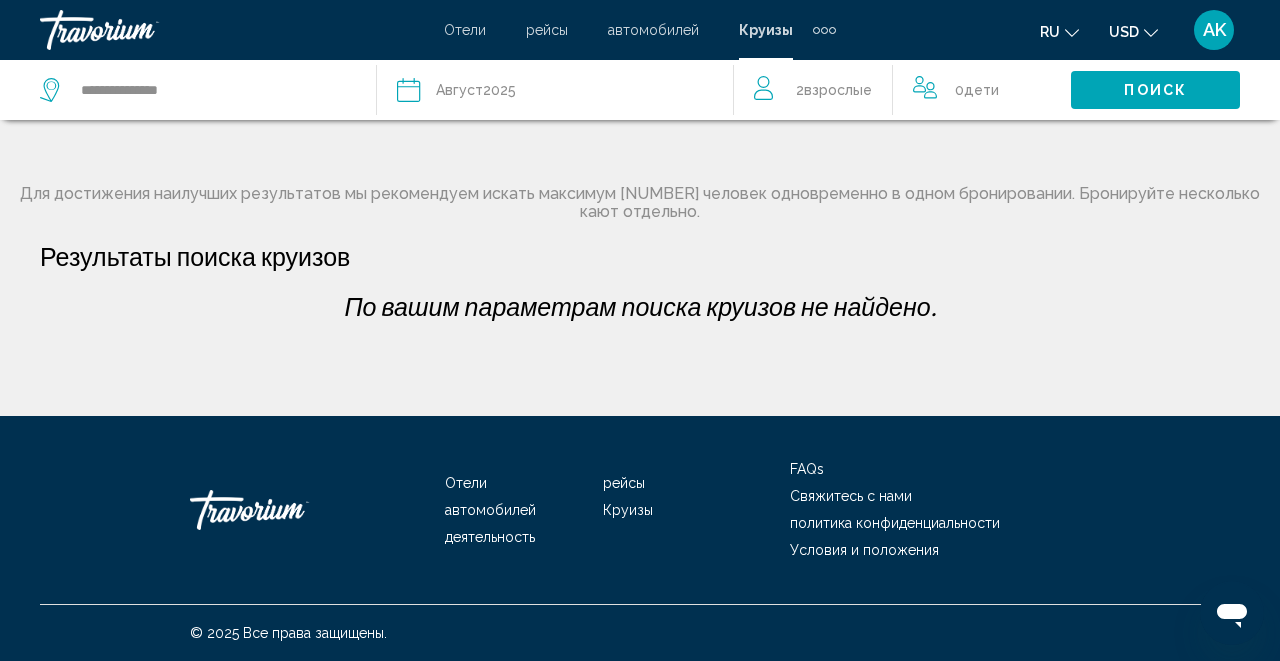 scroll, scrollTop: 0, scrollLeft: 0, axis: both 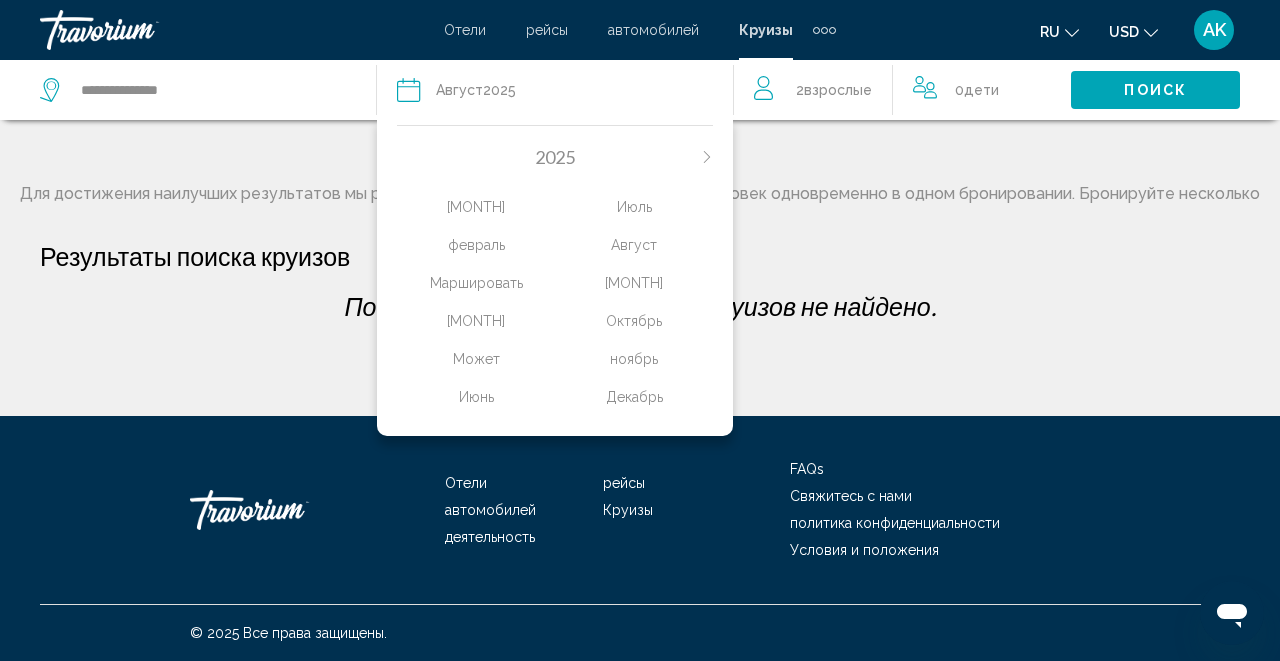 click on "Октябрь" 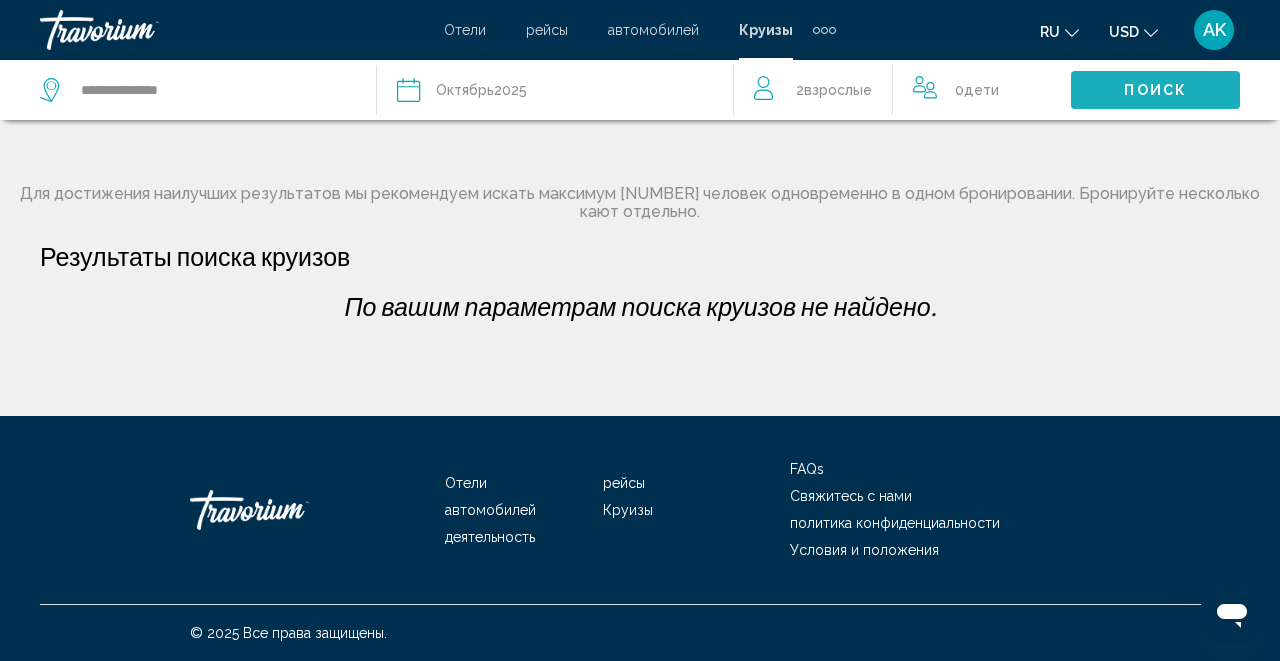 click on "Поиск" 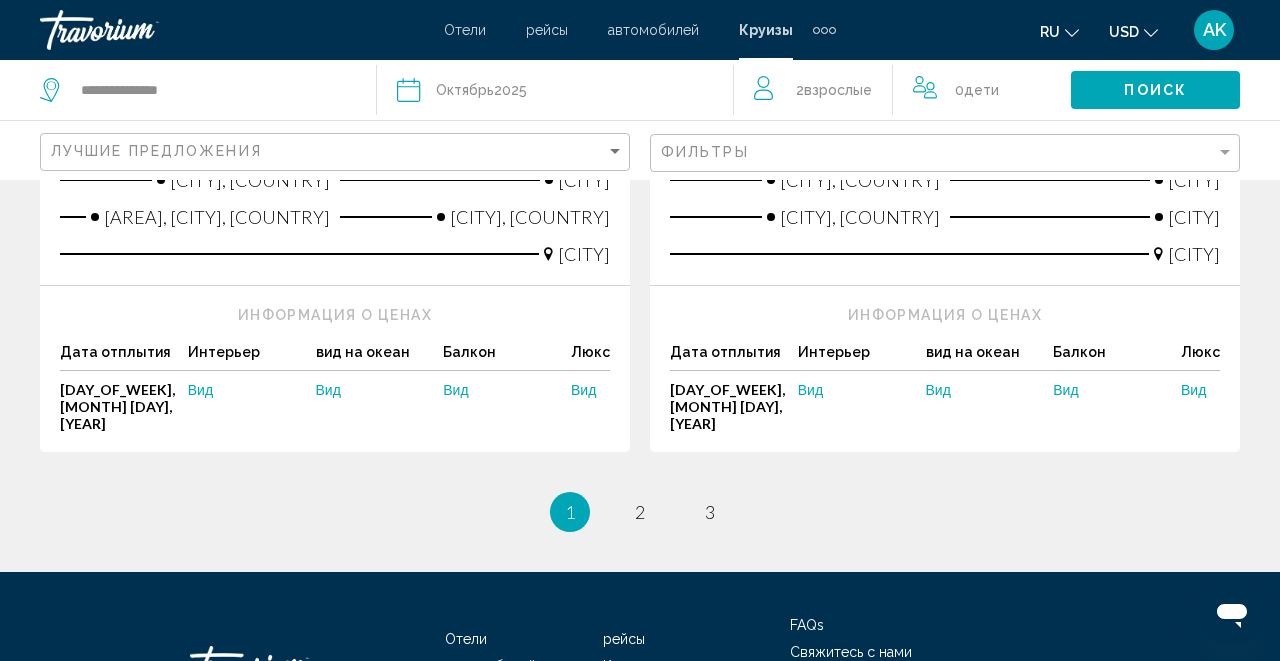 scroll, scrollTop: 3173, scrollLeft: 0, axis: vertical 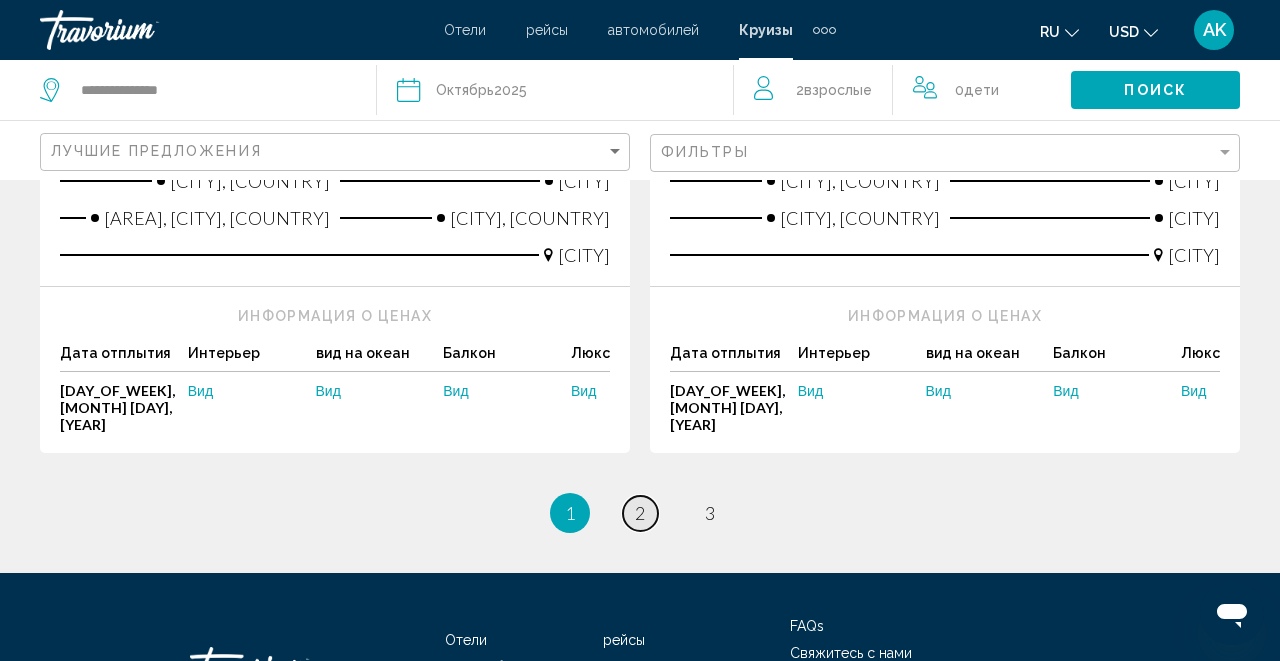 click on "2" at bounding box center (640, 513) 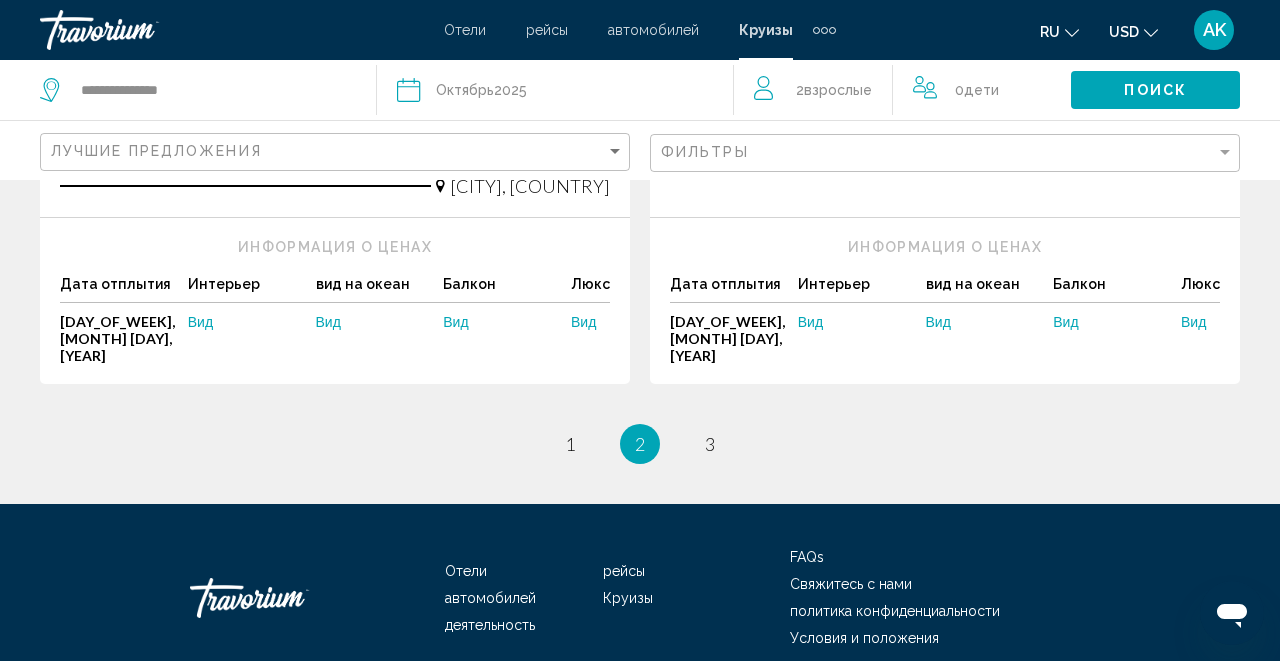 scroll, scrollTop: 2766, scrollLeft: 0, axis: vertical 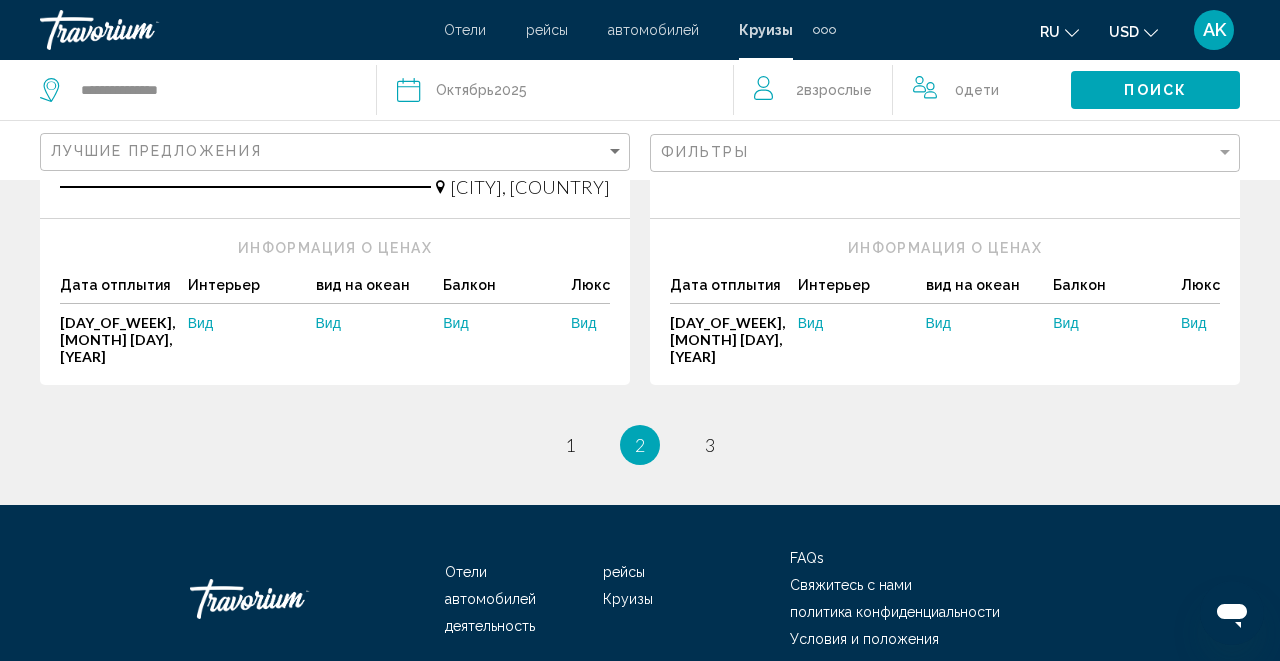 click on "рейсы" at bounding box center [547, 30] 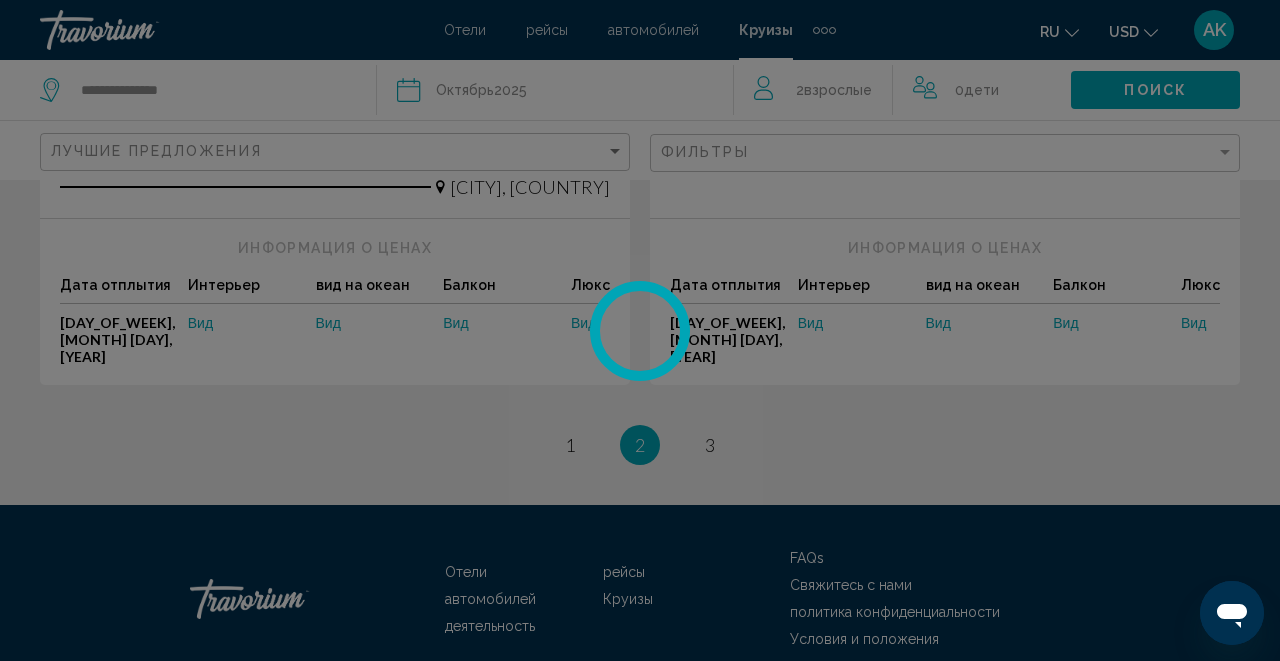 scroll, scrollTop: 0, scrollLeft: 0, axis: both 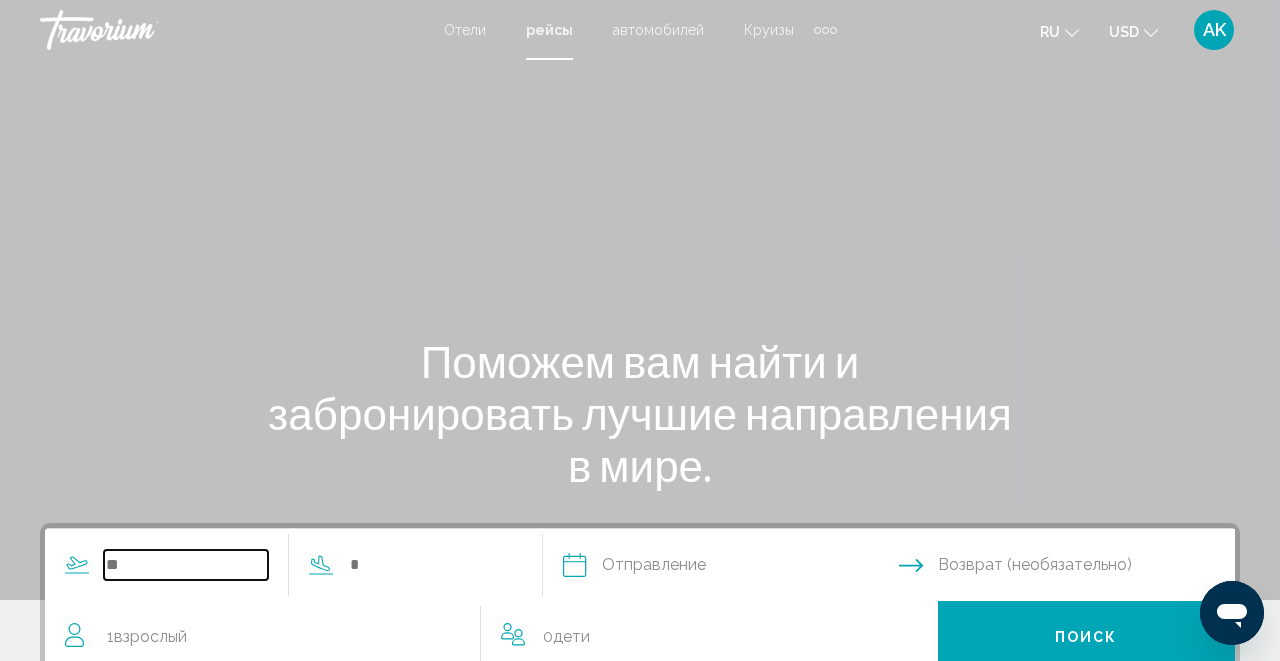 click at bounding box center (186, 565) 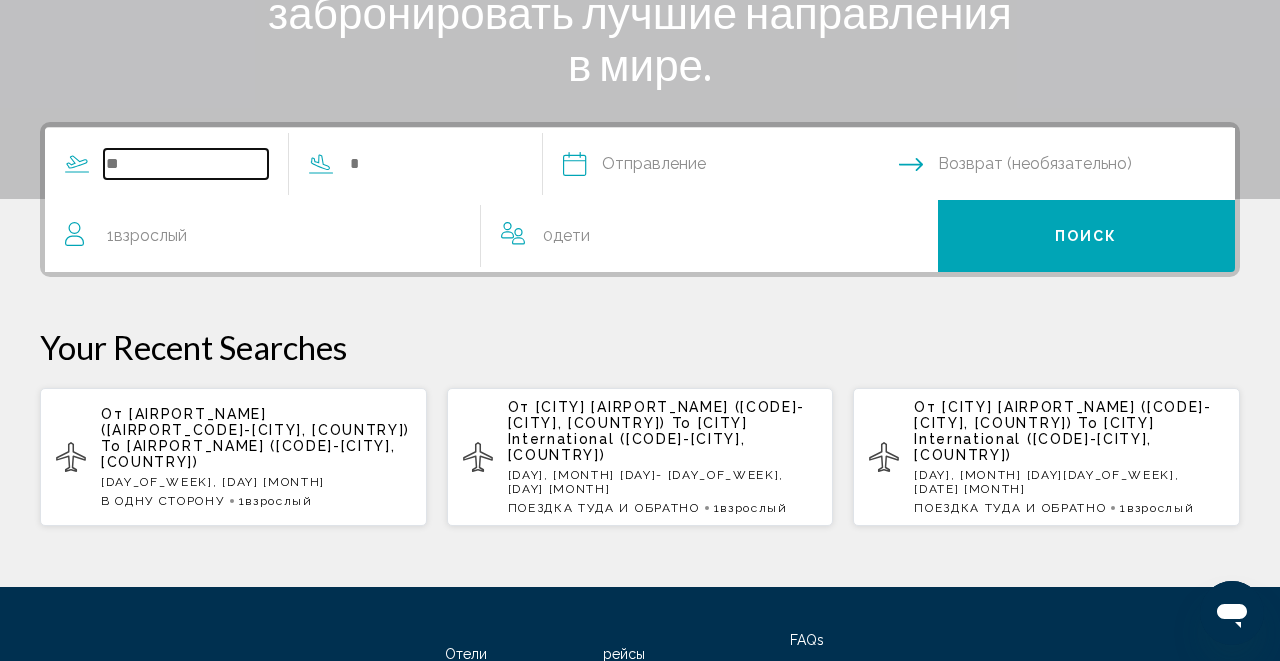 scroll, scrollTop: 458, scrollLeft: 0, axis: vertical 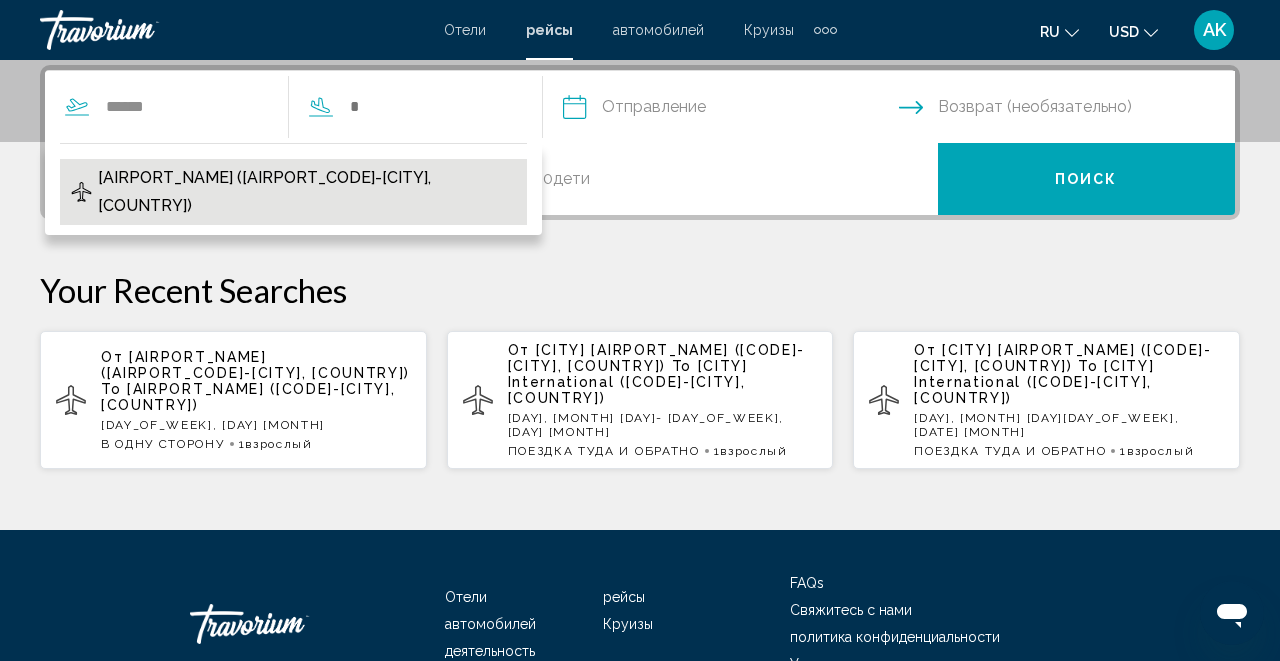 drag, startPoint x: 141, startPoint y: 572, endPoint x: 328, endPoint y: 182, distance: 432.51474 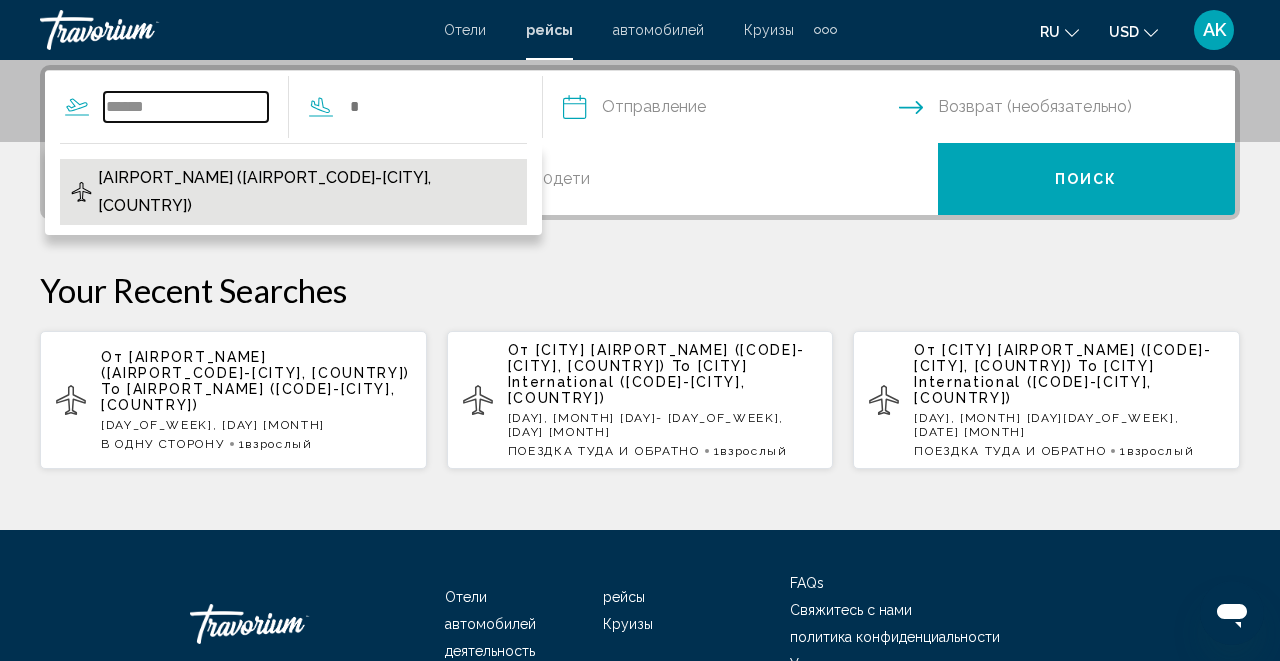 type on "**********" 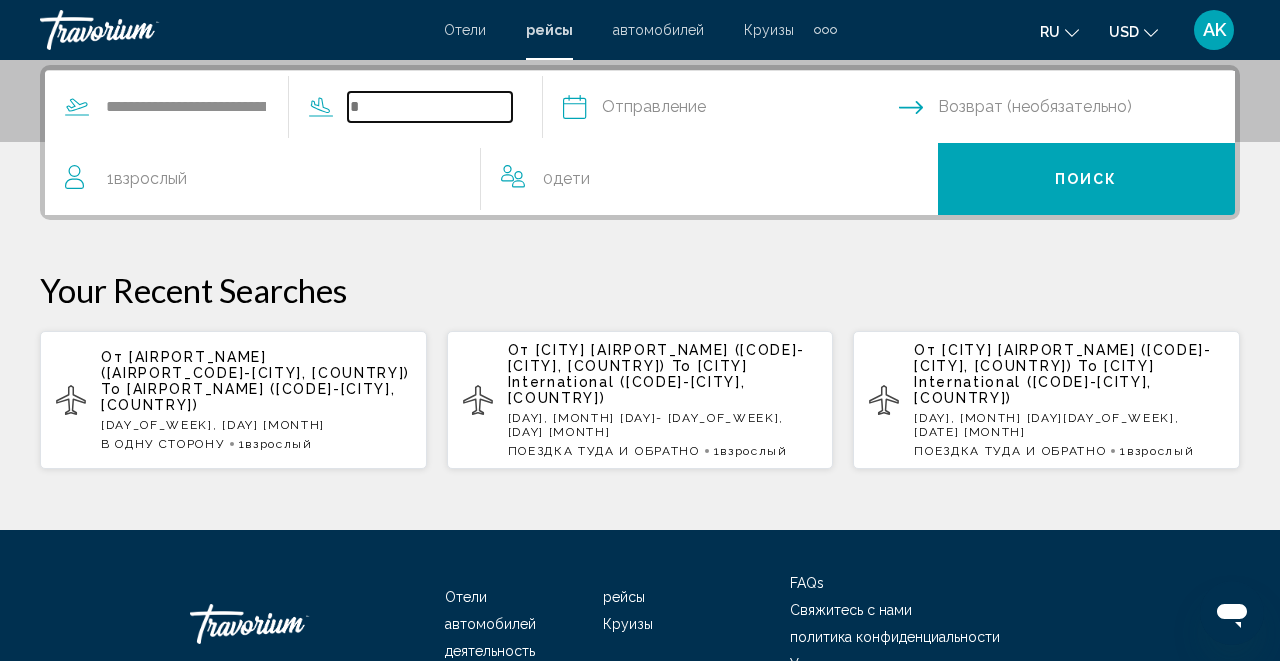 click at bounding box center [430, 107] 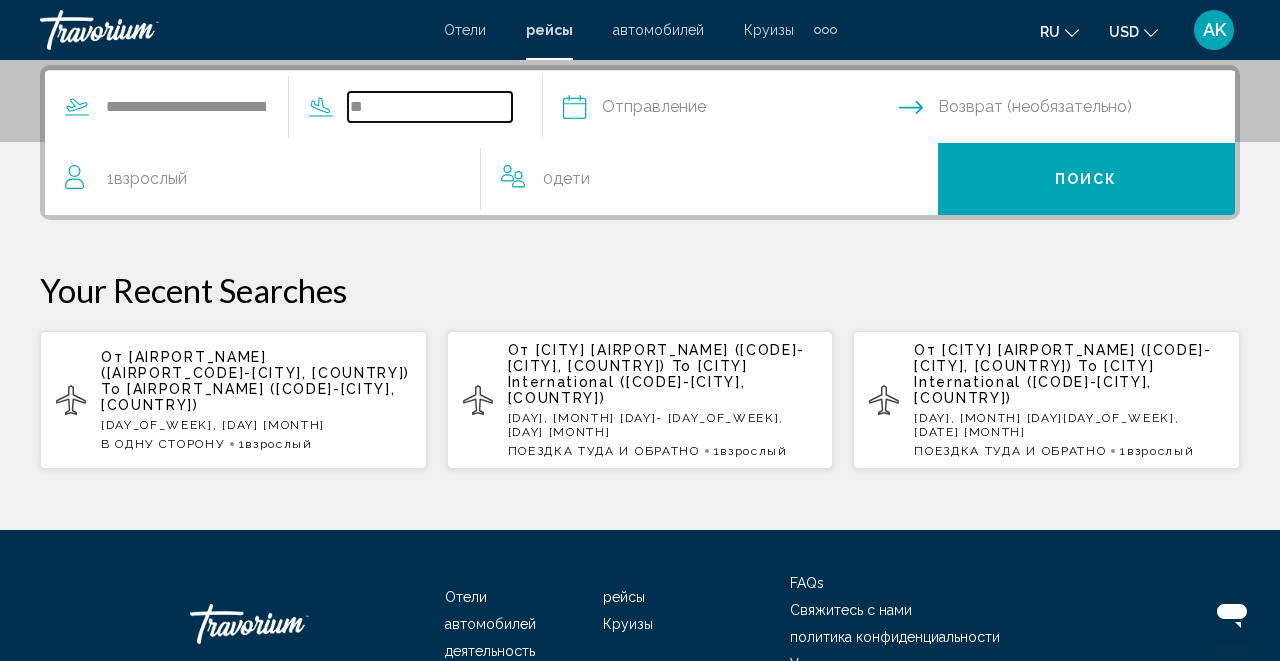 type on "*" 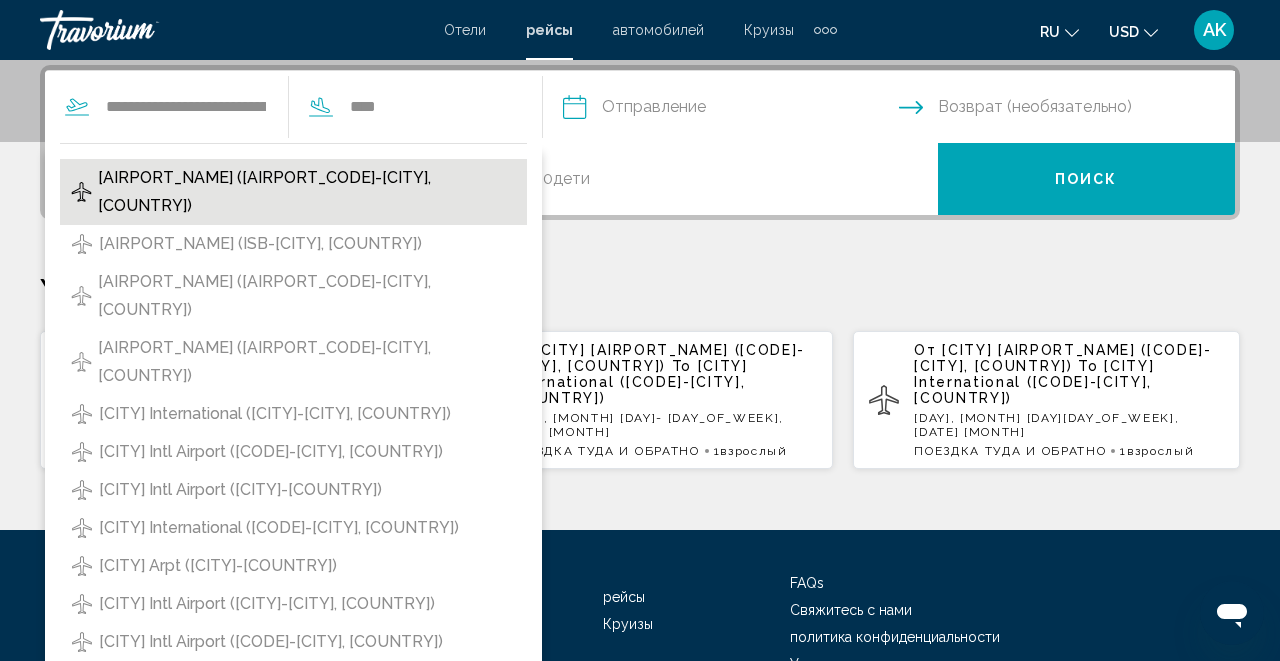 click on "[AIRPORT_NAME] ([AIRPORT_CODE]-[CITY], [COUNTRY])" at bounding box center (307, 192) 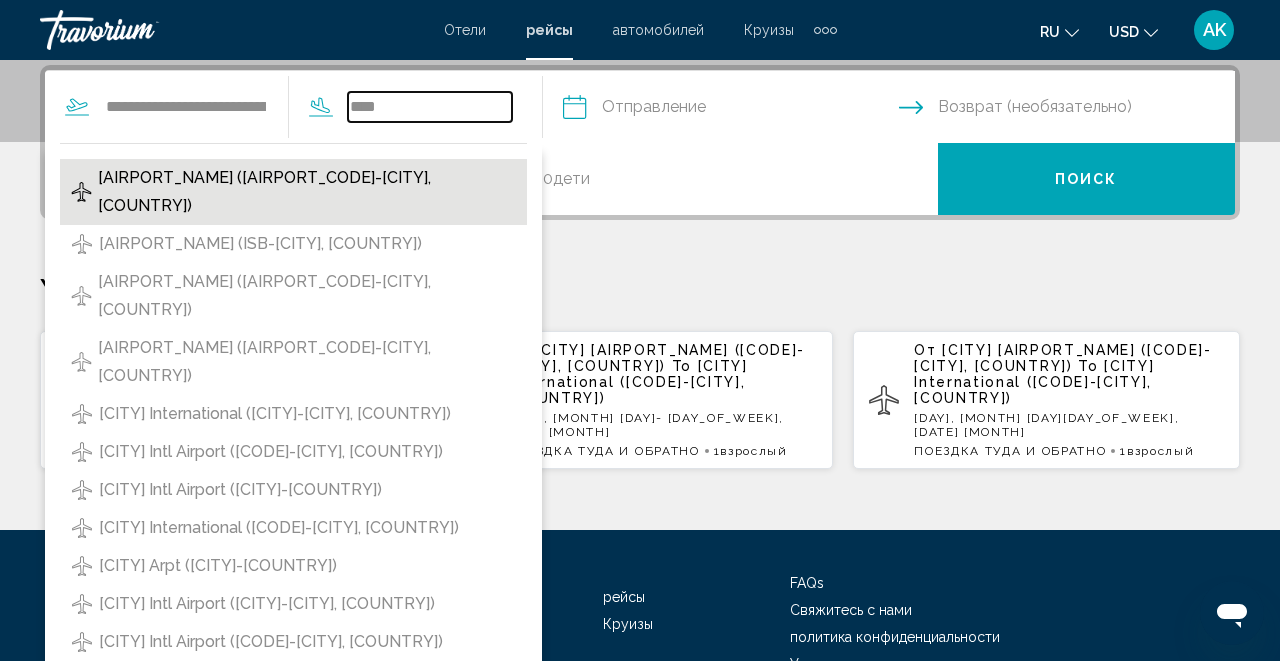 type on "**********" 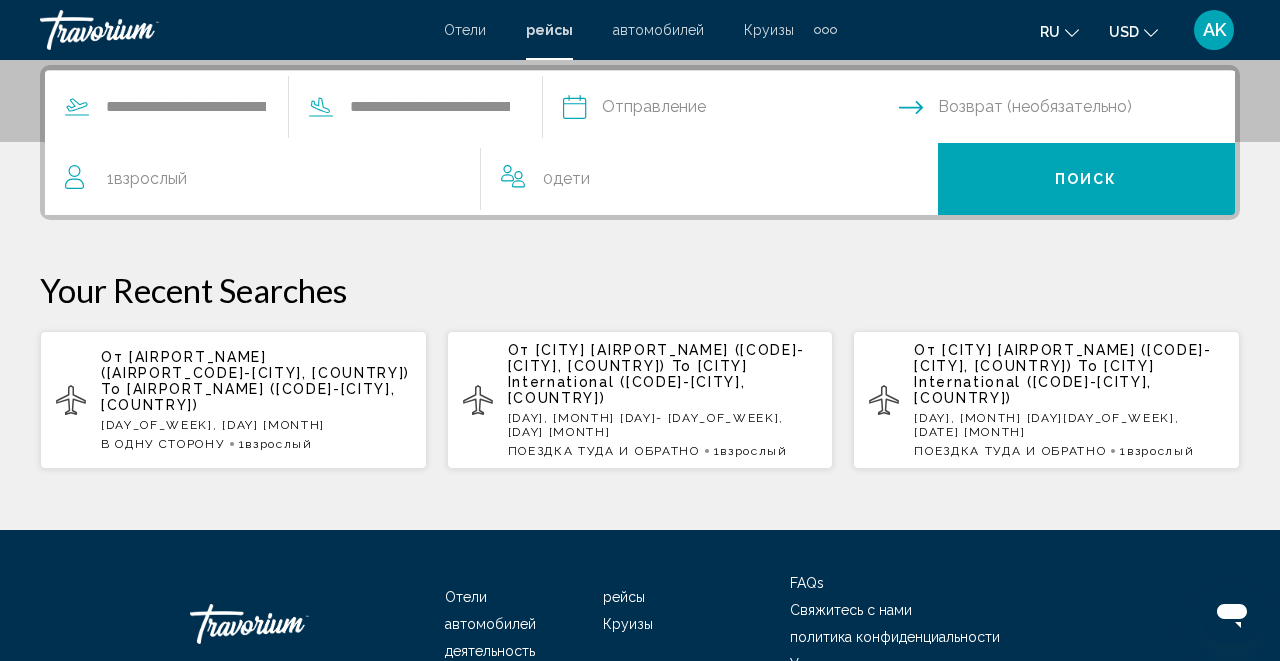 click at bounding box center (730, 110) 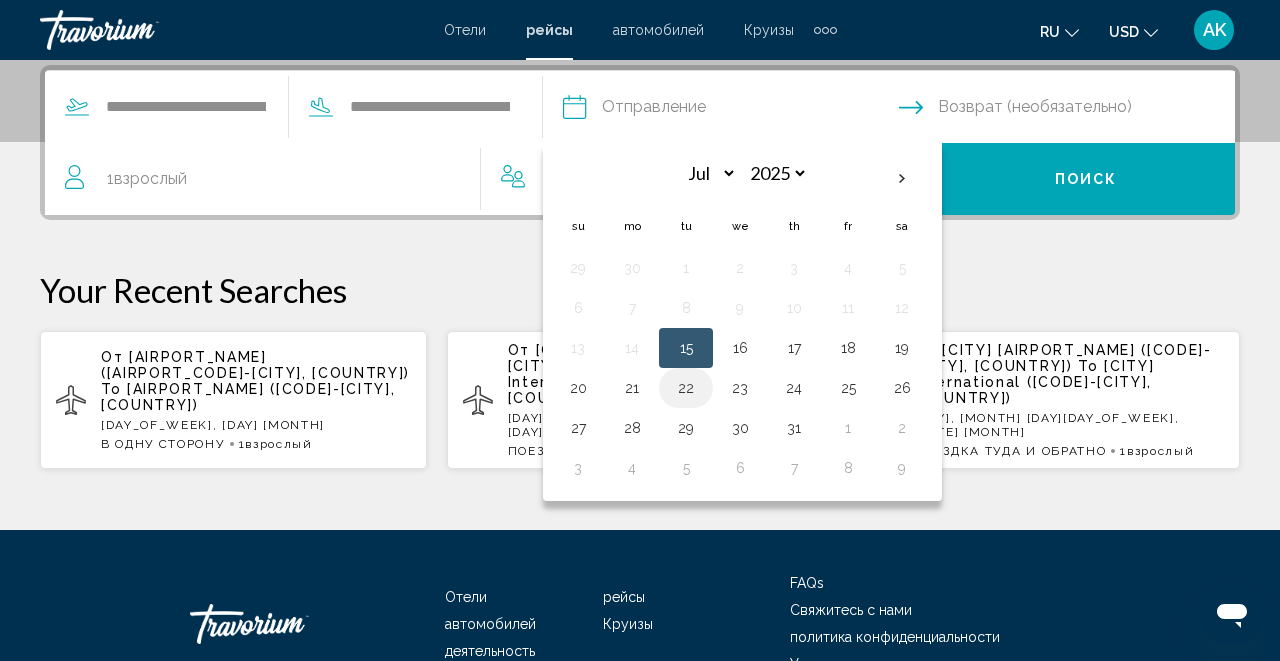 click on "22" at bounding box center (686, 388) 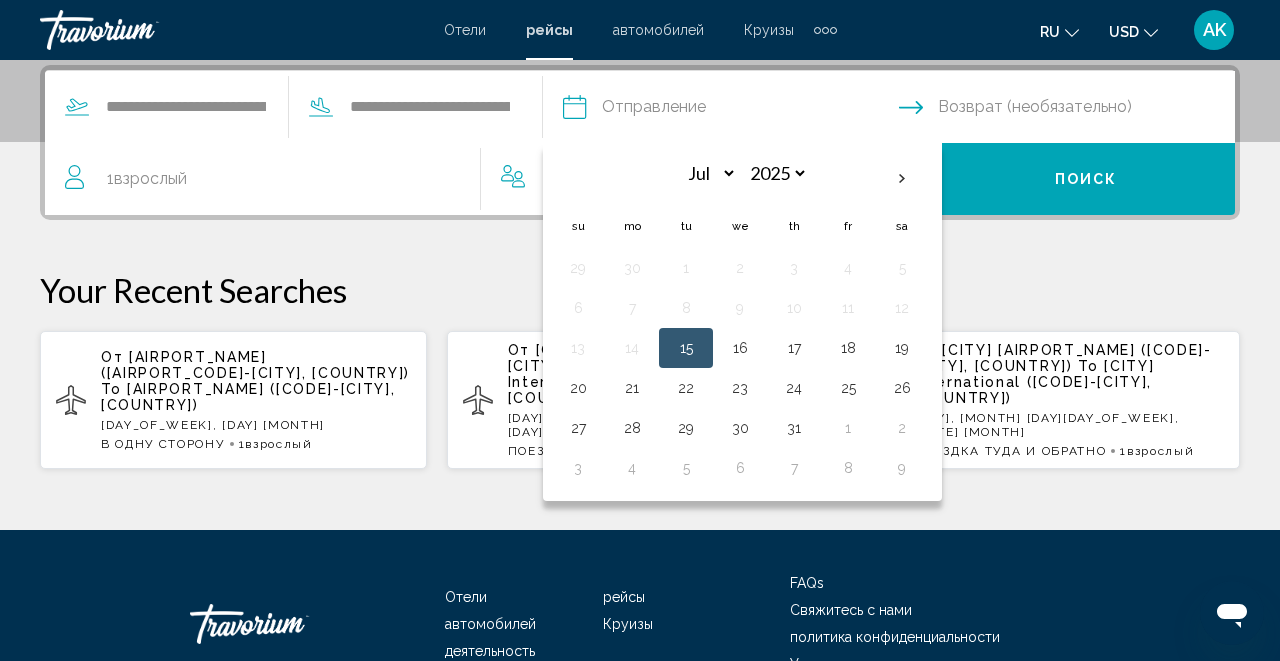 select on "*" 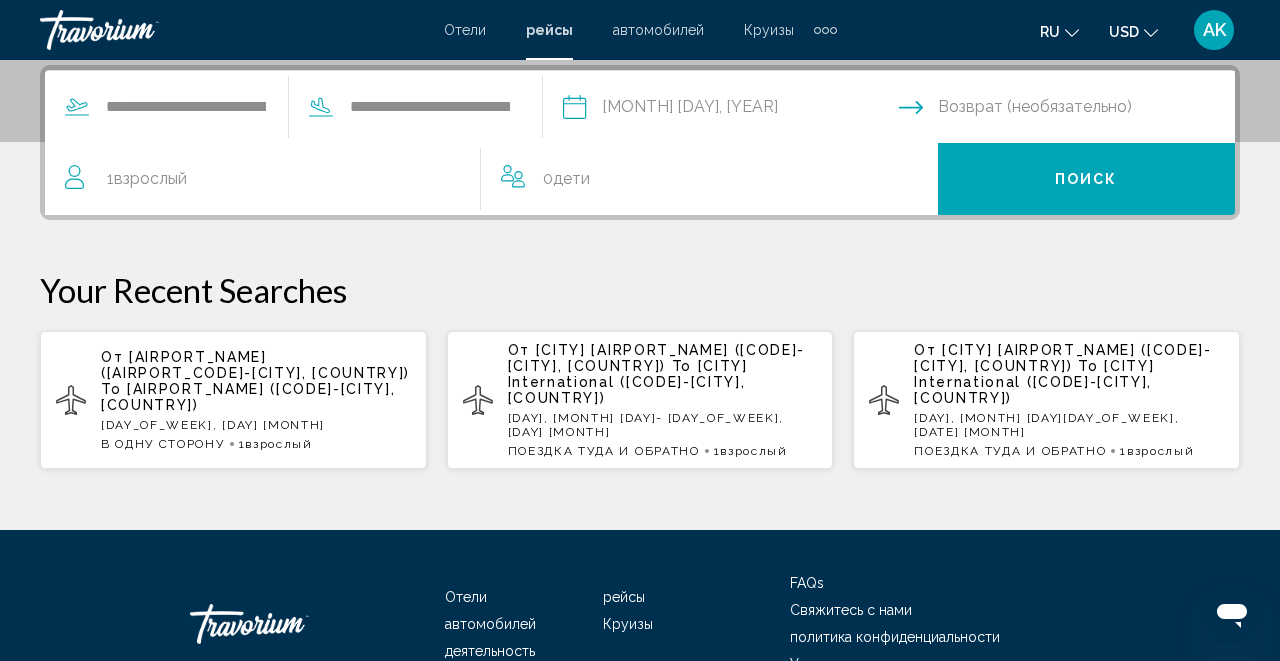 click at bounding box center [1071, 110] 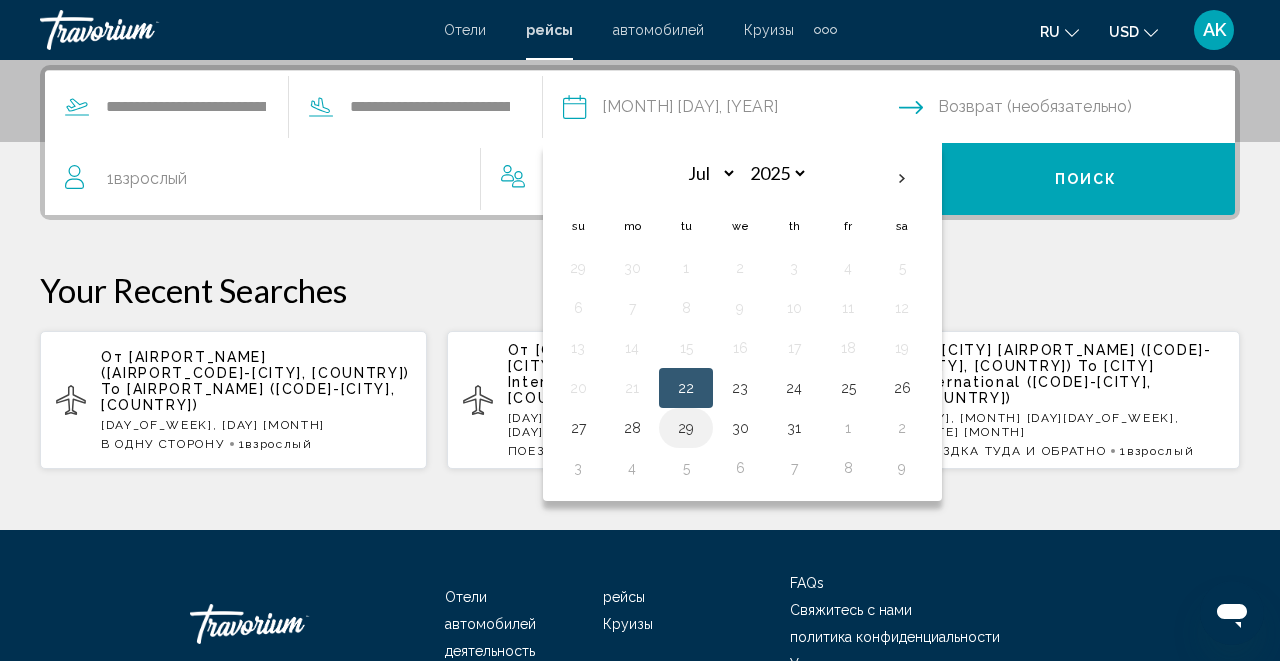 click on "29" at bounding box center [686, 428] 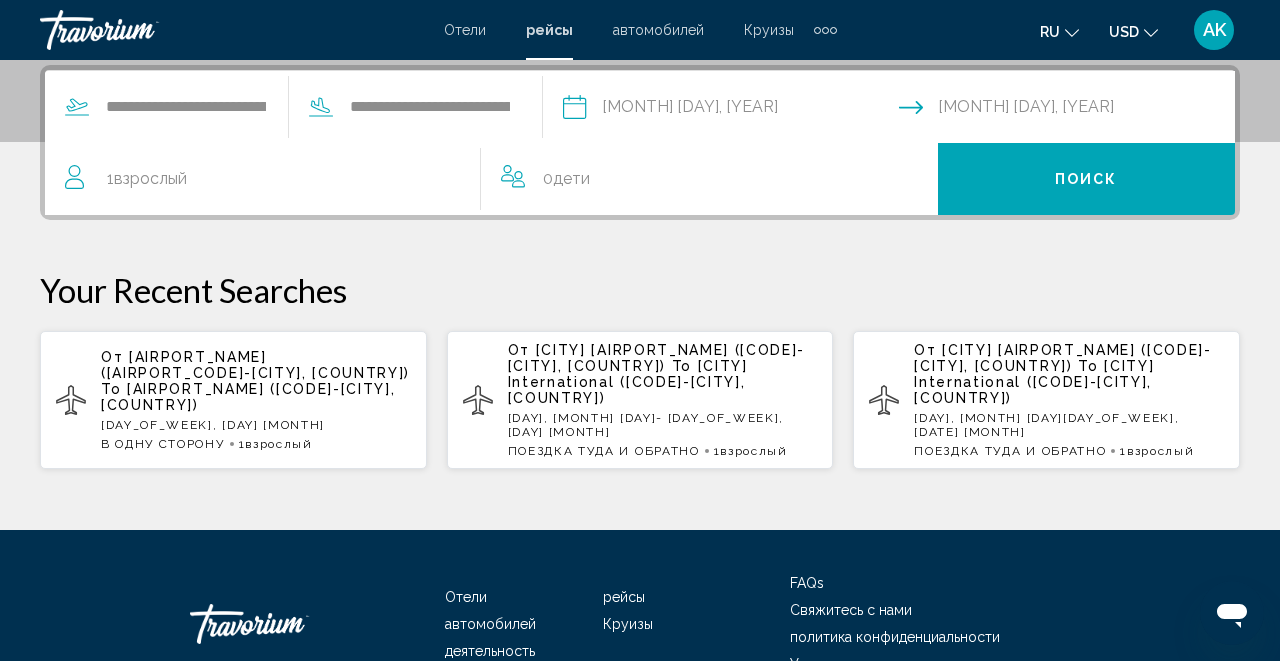 click on "Поиск" at bounding box center [1086, 180] 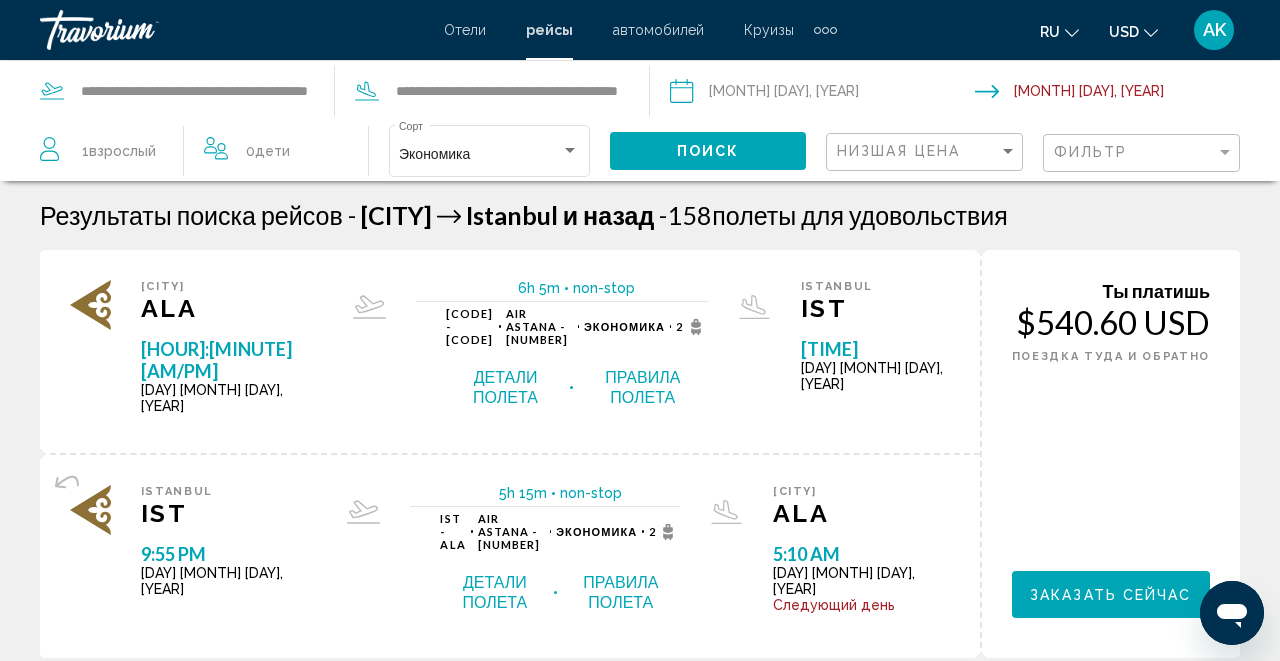 scroll, scrollTop: 0, scrollLeft: 0, axis: both 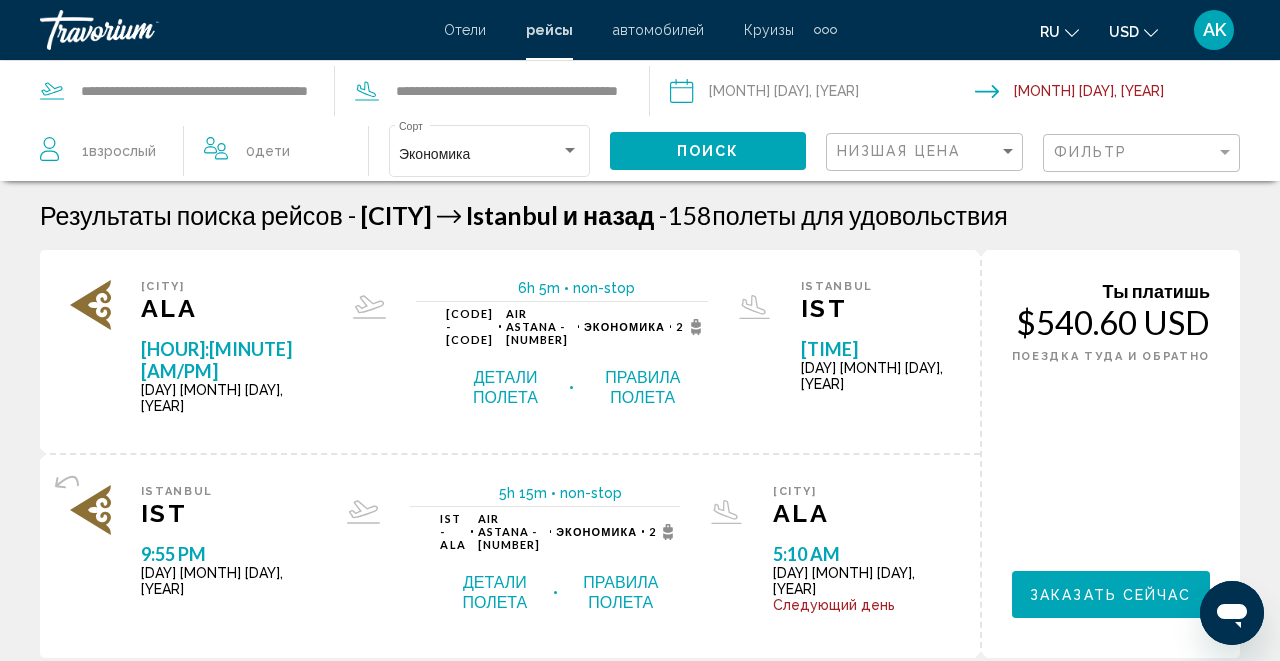 click at bounding box center (833, 30) 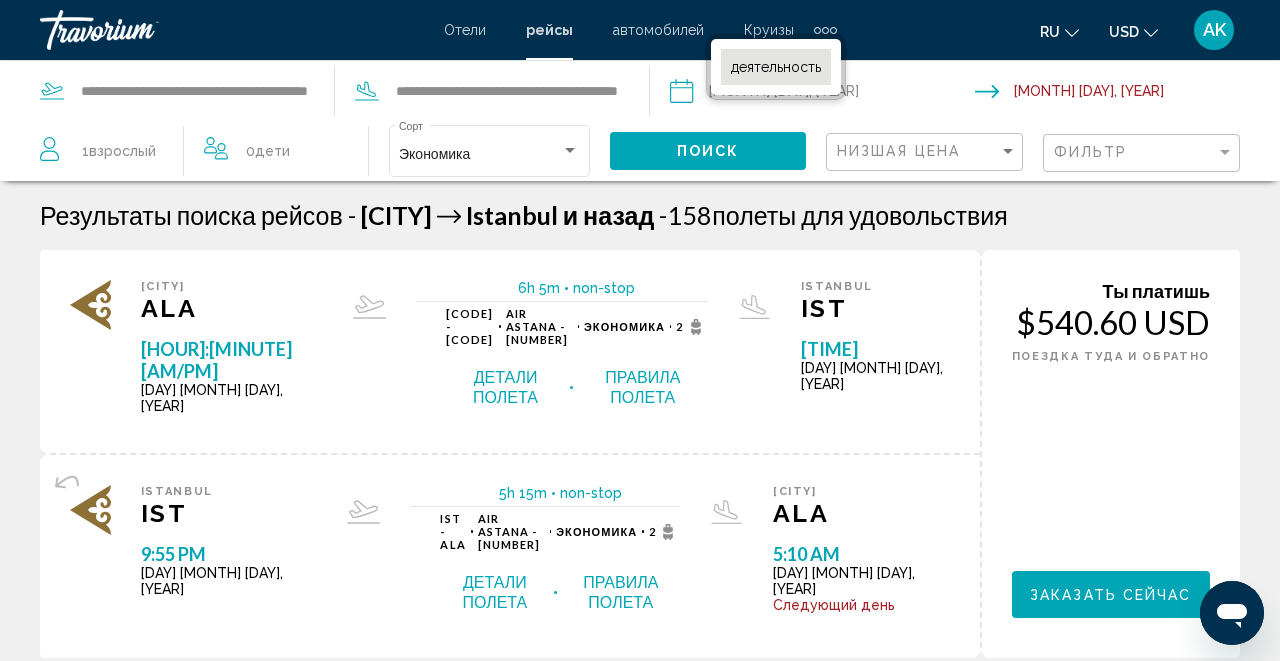 click on "деятельность" at bounding box center [776, 67] 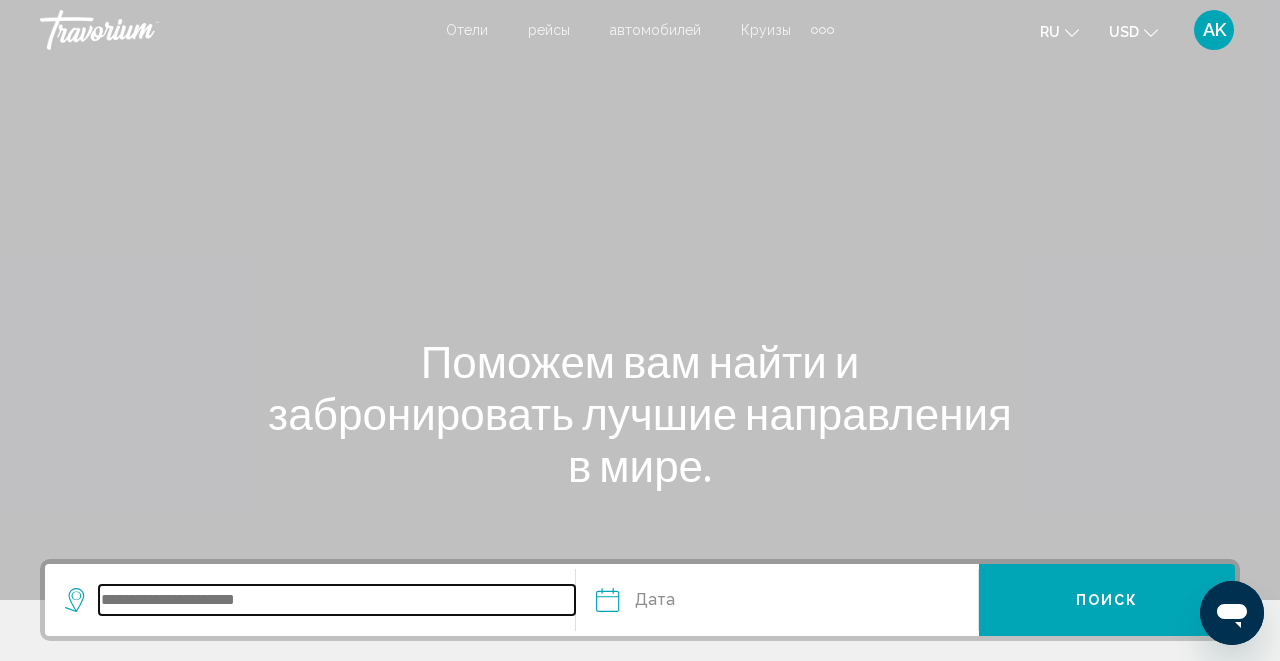 click at bounding box center [337, 600] 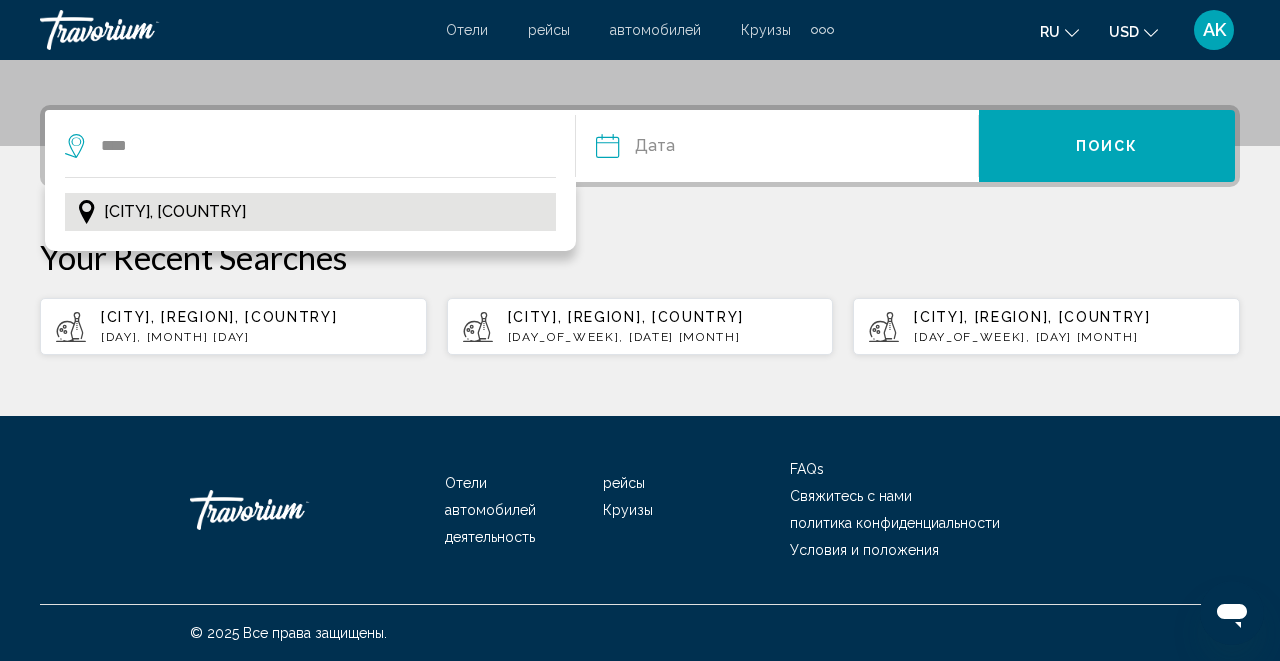 click on "[CITY], [COUNTRY]" at bounding box center [175, 212] 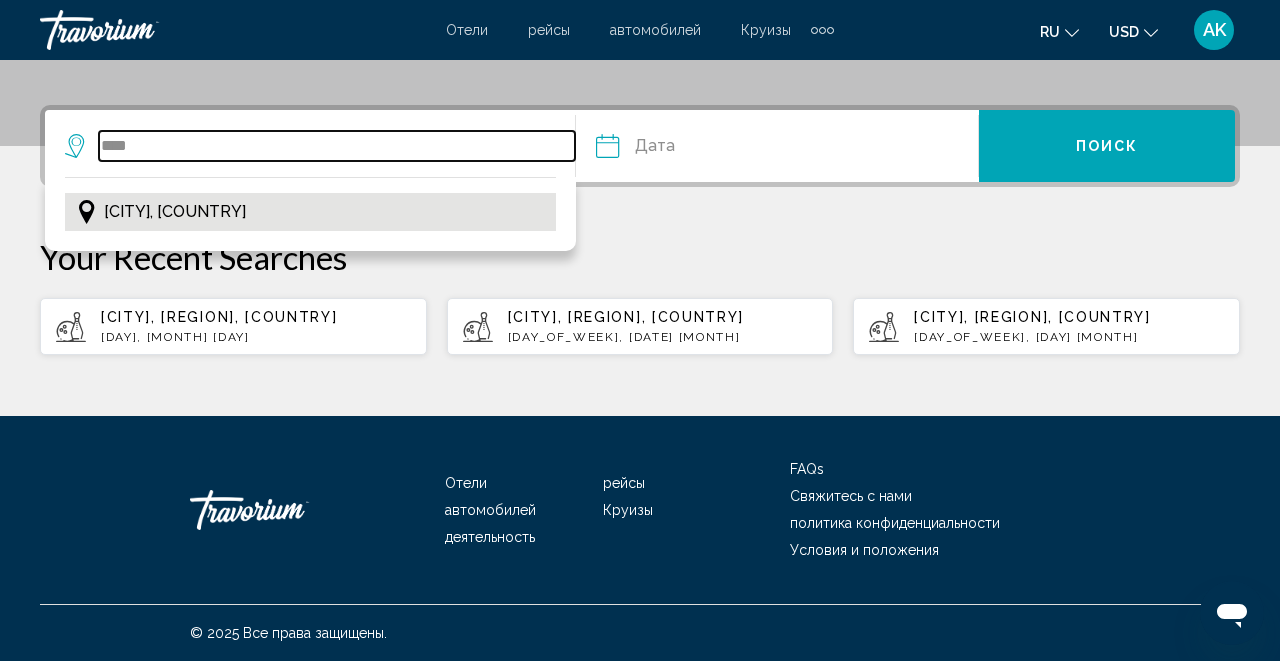 type on "**********" 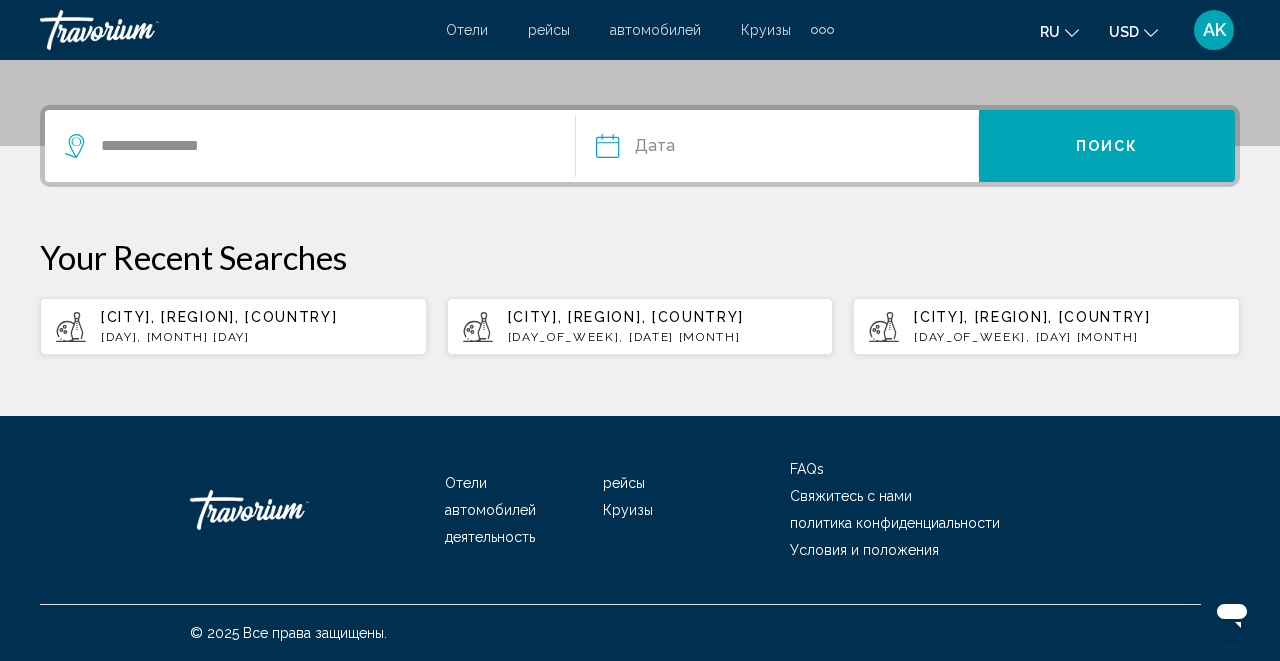 click at bounding box center [690, 149] 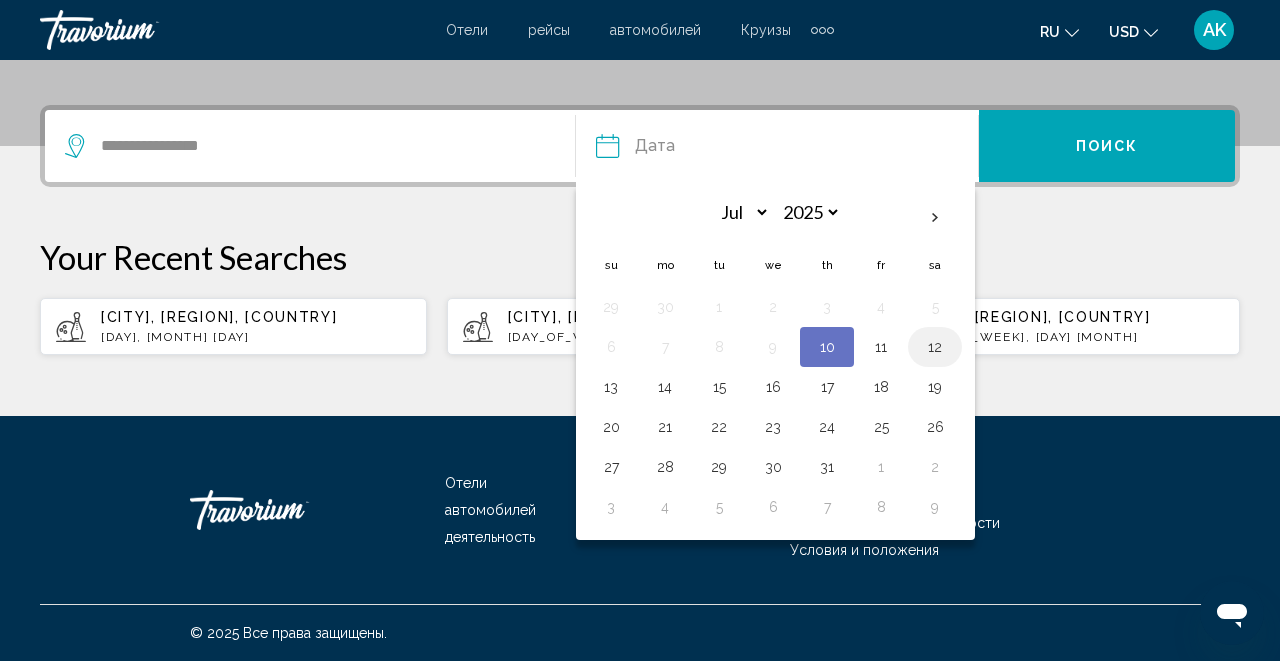 click on "12" at bounding box center (935, 347) 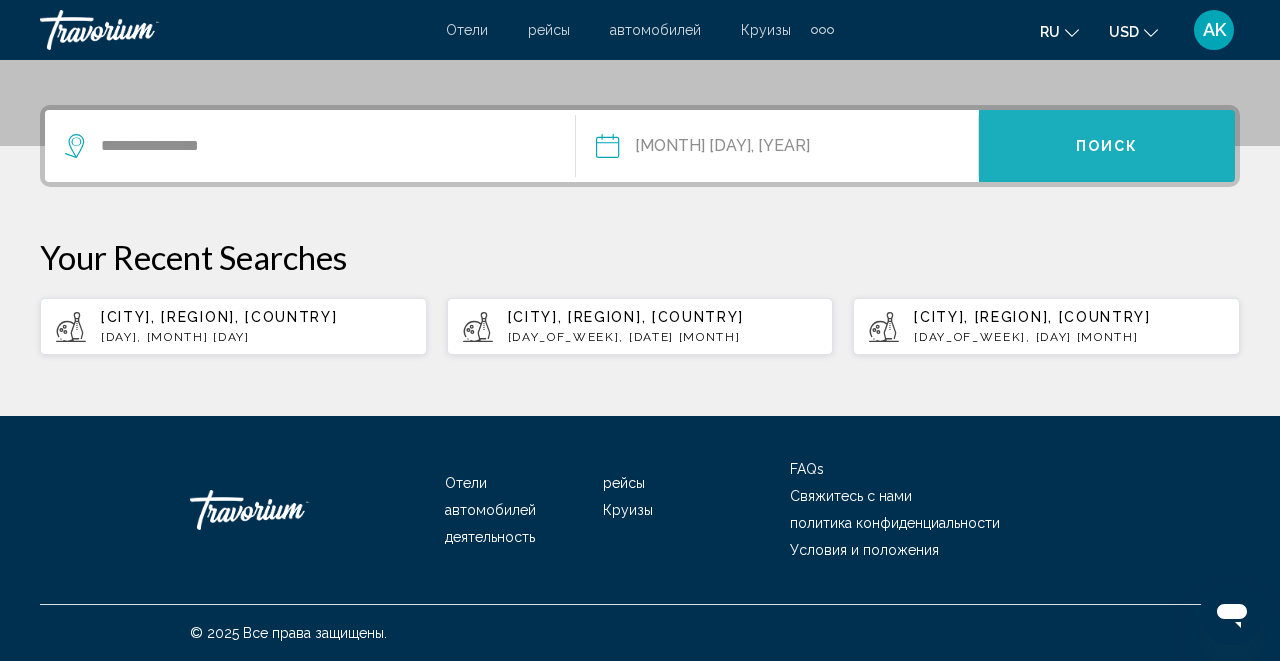 click on "Поиск" at bounding box center [1107, 146] 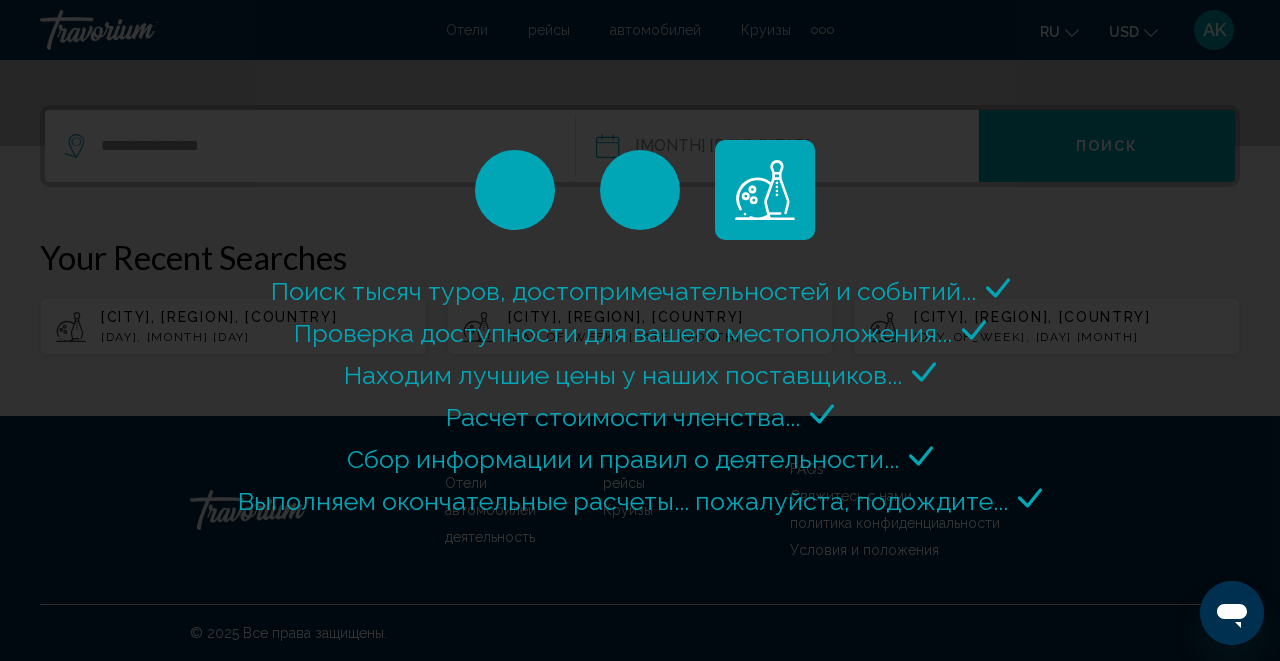 scroll, scrollTop: 0, scrollLeft: 0, axis: both 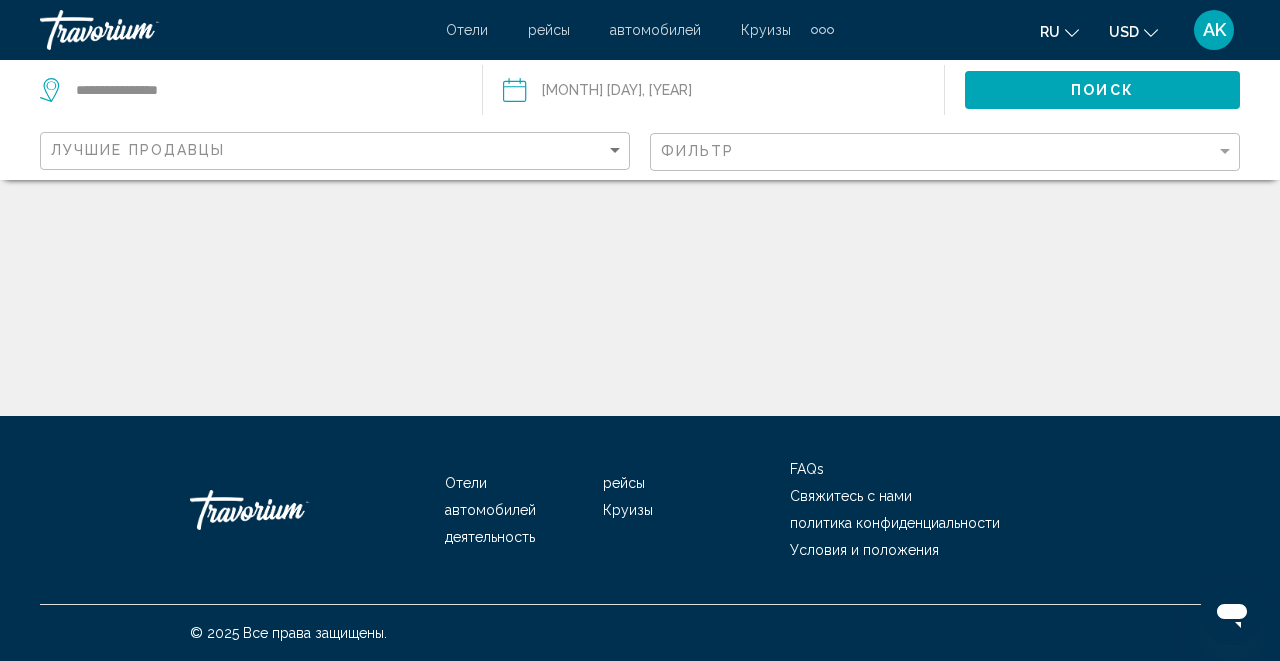 click on "Дата [DATE]  Jul  *** *** *** *** *** *** *** *** *** *** *** ***   2025  **** **** **** **** **** **** Su Mo Tu We Th Fr Sa 29 30 1 2 3 4 5 6 7 8 9 10 11 12 13 14 15 16 17 18 19 20 21 22 23 24 25 26 27 28 29 30 31 1 2 3 4 5 6 7 8 9 * * * * * * * * * ** ** ** ** ** ** ** ** ** ** ** ** ** ** ** ** ** ** ** ** ** ** ** ** ** ** ** ** ** ** ** ** ** ** ** ** ** ** ** ** ** ** ** ** ** ** ** ** ** ** ** ** ** ** ** ** ** ** ** ** ** ** ** ** **" at bounding box center (724, 90) 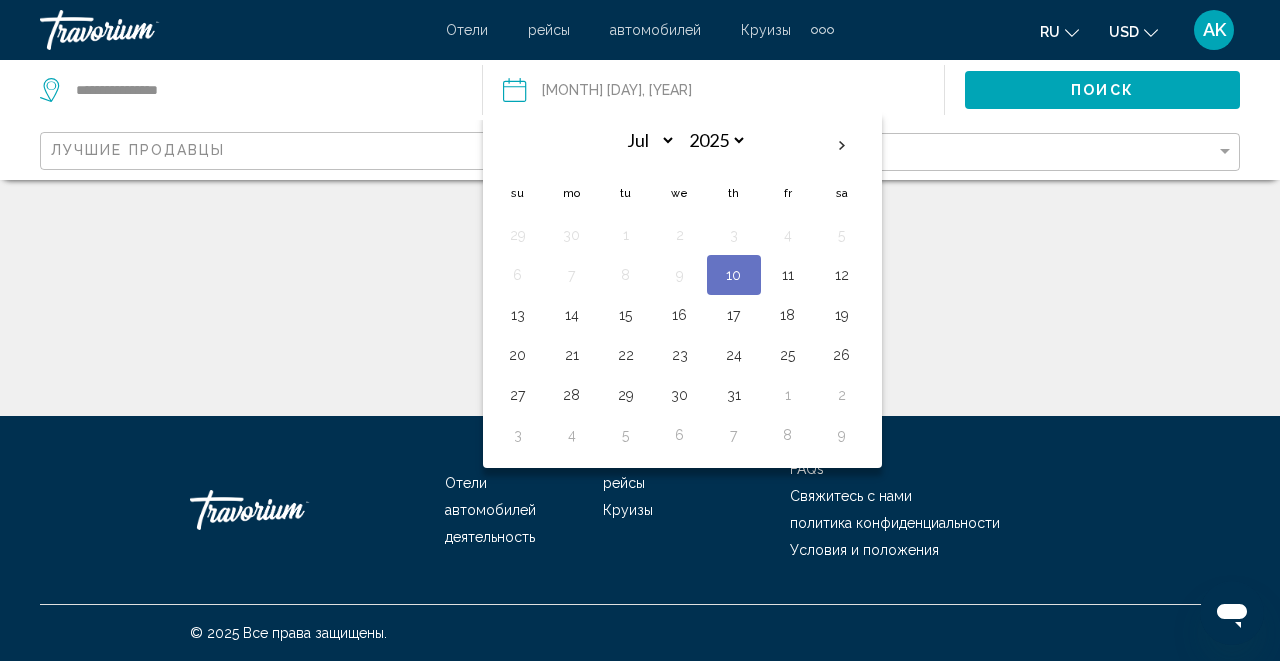 click on "Дата [DATE]  Jul  *** *** *** *** *** *** *** *** *** *** *** ***   2025  **** **** **** **** **** **** Su Mo Tu We Th Fr Sa 29 30 1 2 3 4 5 6 7 8 9 10 11 12 13 14 15 16 17 18 19 20 21 22 23 24 25 26 27 28 29 30 31 1 2 3 4 5 6 7 8 9 * * * * * * * * * ** ** ** ** ** ** ** ** ** ** ** ** ** ** ** ** ** ** ** ** ** ** ** ** ** ** ** ** ** ** ** ** ** ** ** ** ** ** ** ** ** ** ** ** ** ** ** ** ** ** ** ** ** ** ** ** ** ** ** ** ** ** ** ** ** Поиск Лучшие продавцы Фильтр" 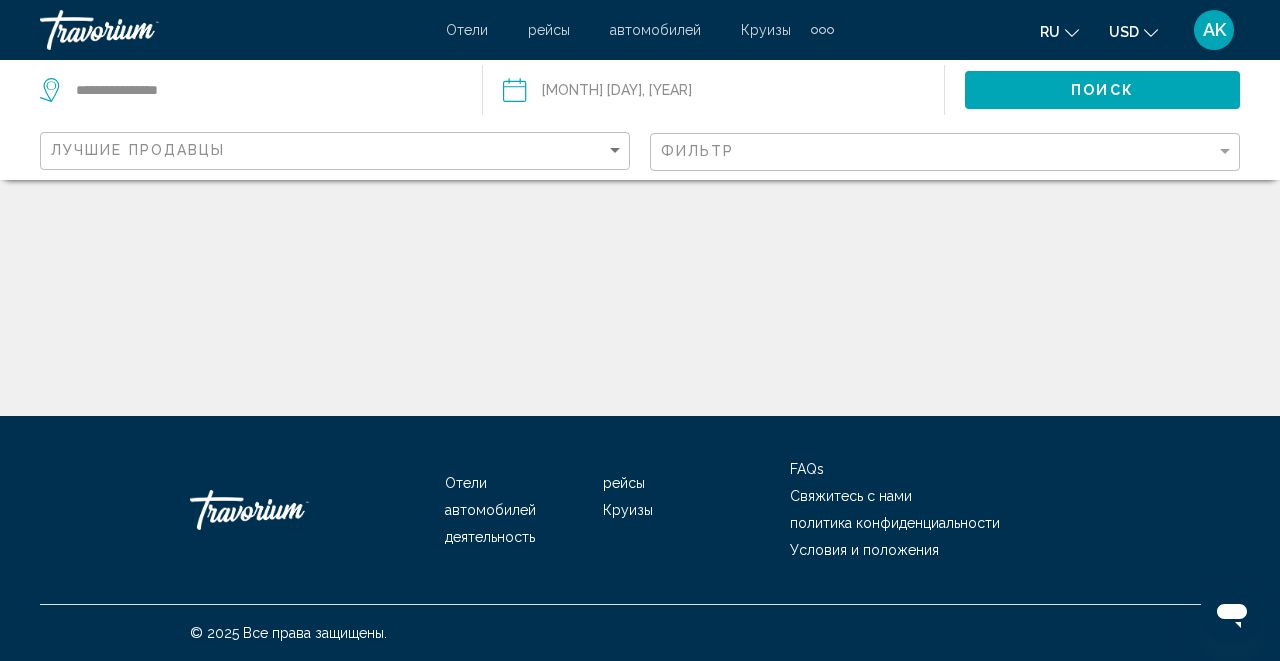 click at bounding box center [612, 93] 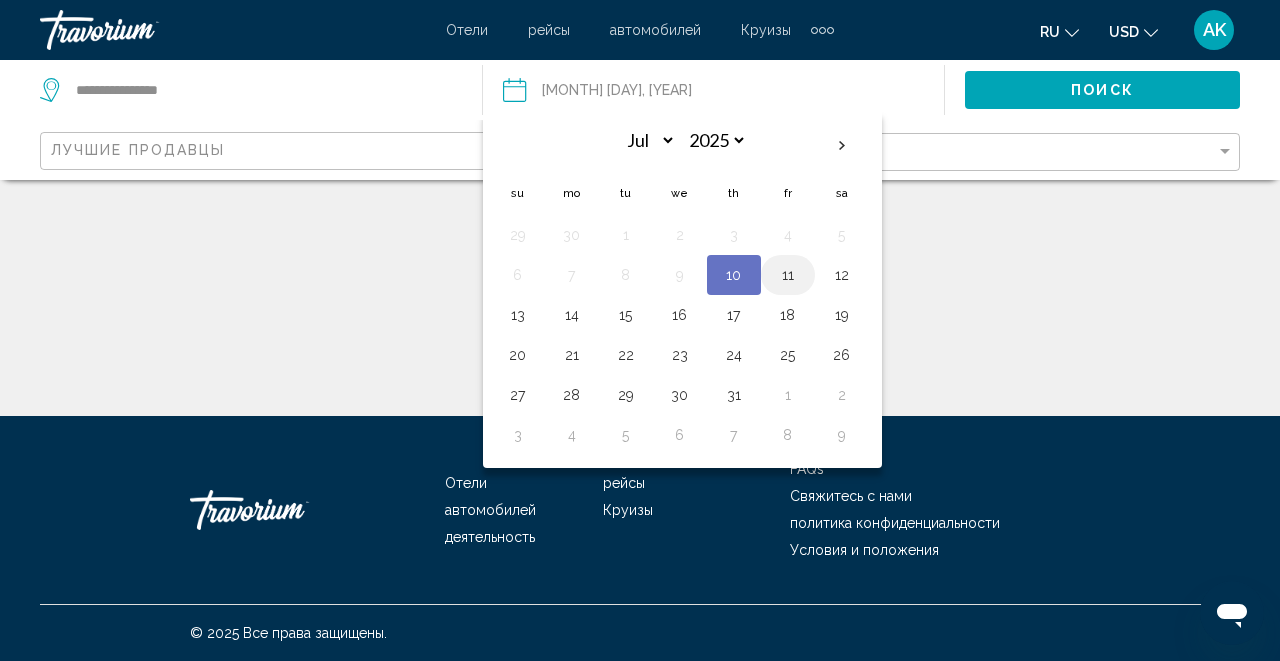 click on "11" at bounding box center [788, 275] 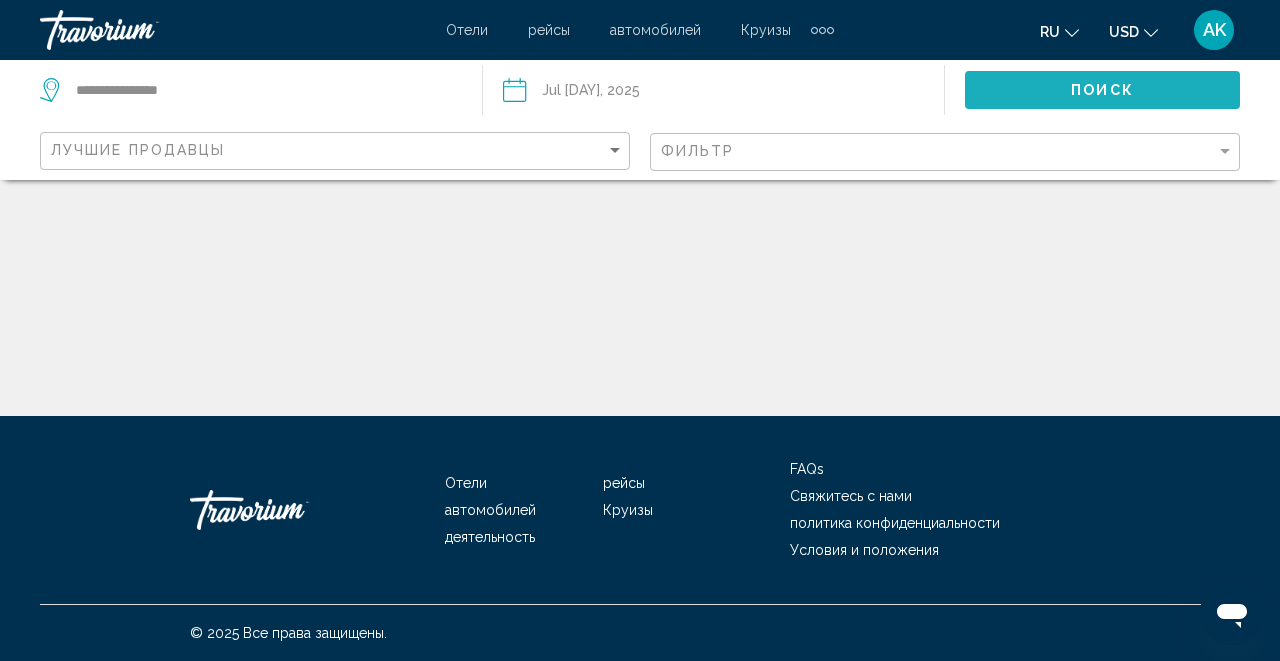 click on "Поиск" 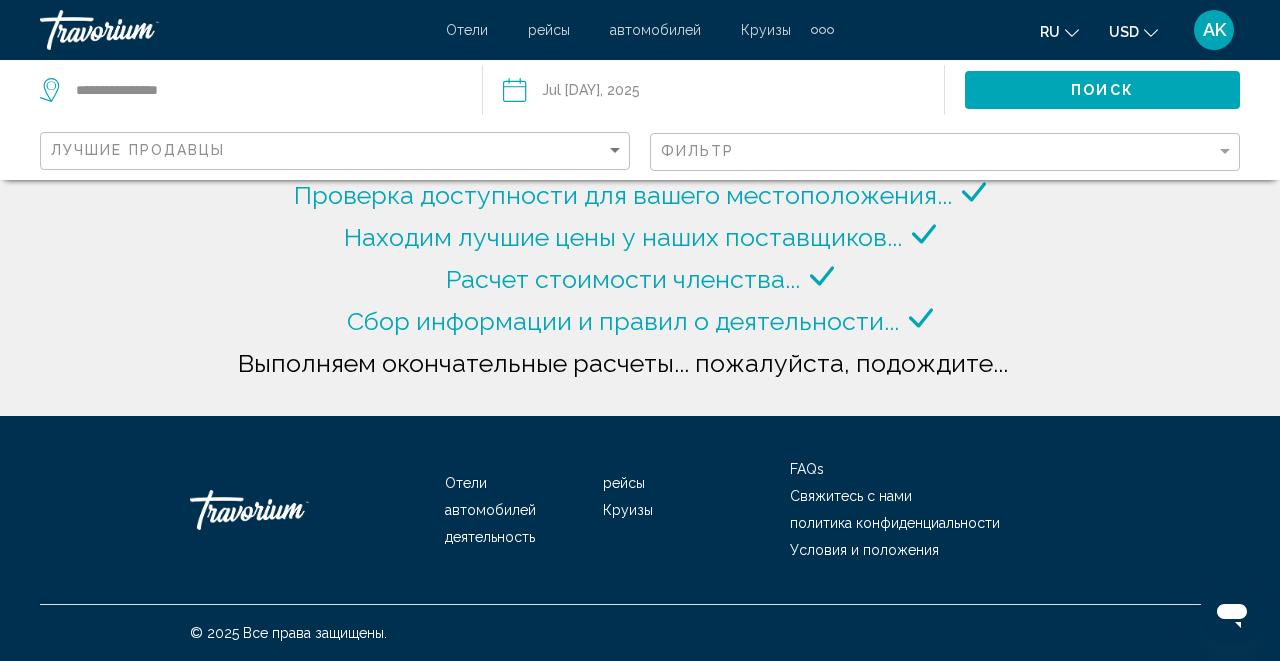 click on "AK" at bounding box center [1214, 30] 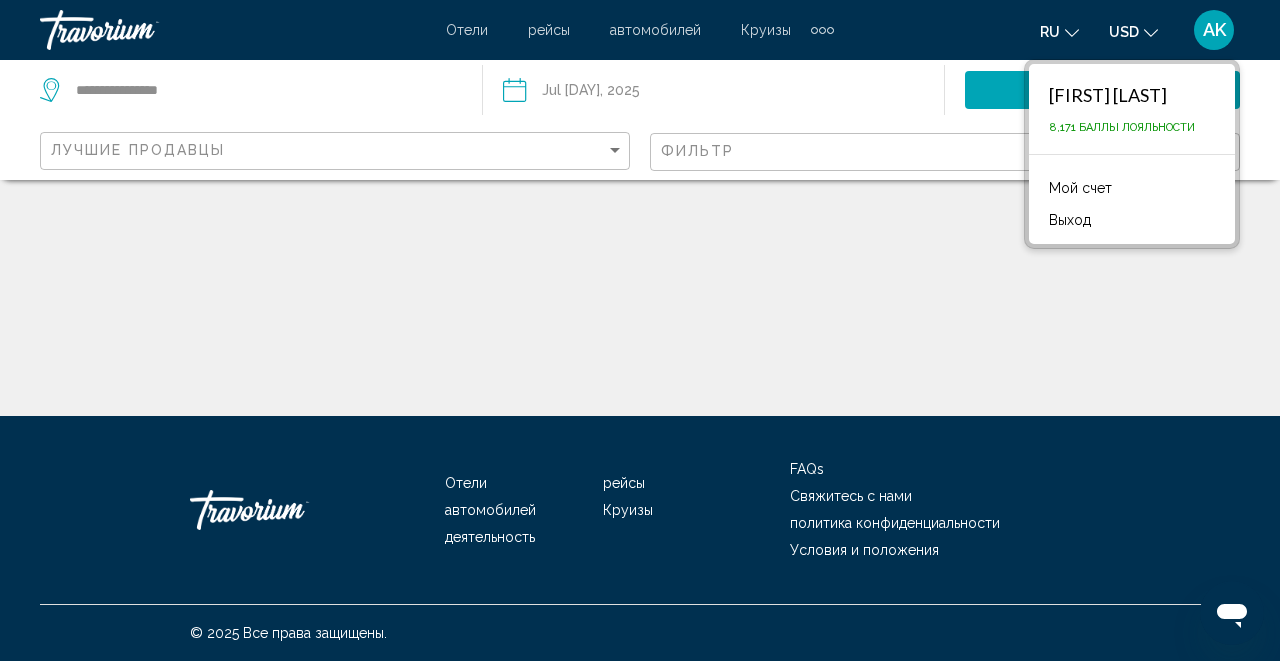scroll, scrollTop: 0, scrollLeft: 0, axis: both 